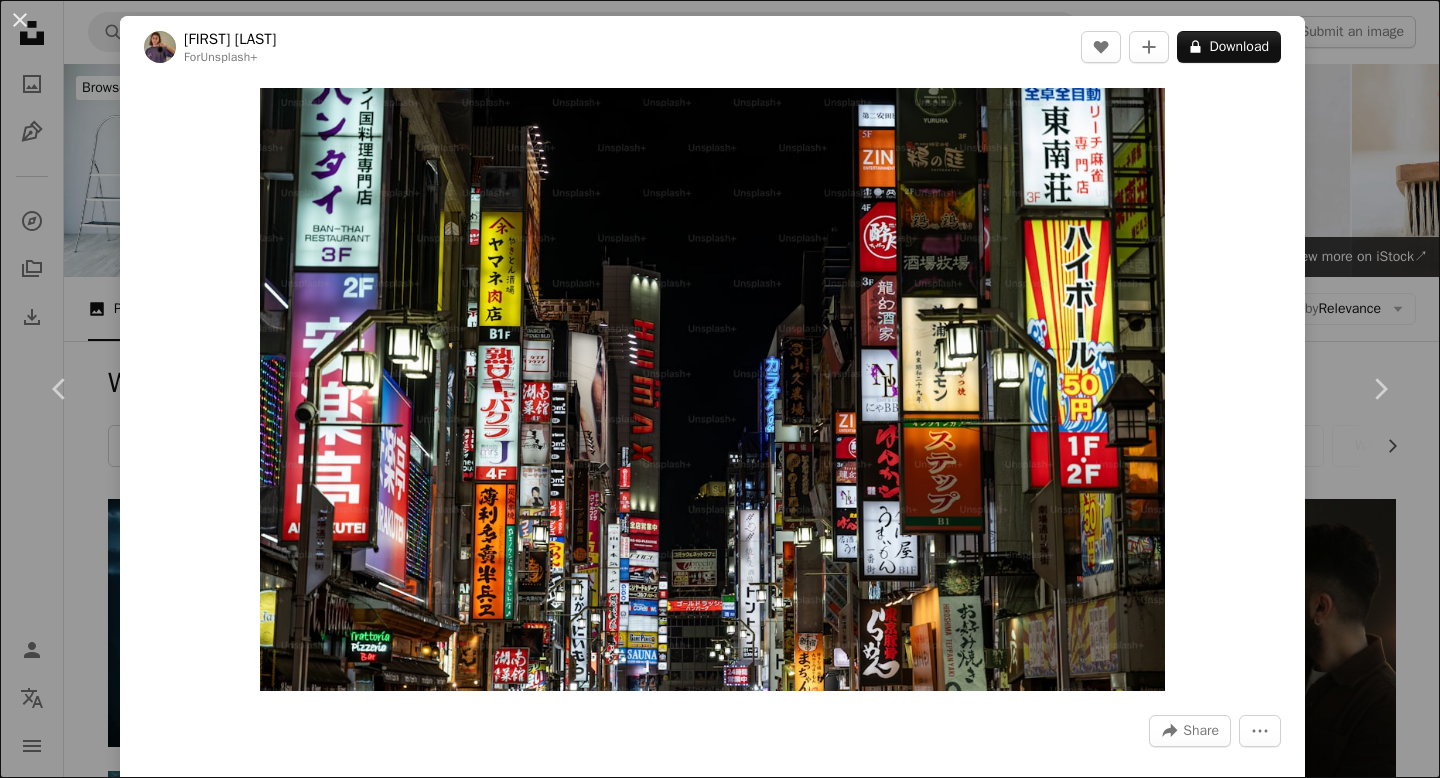 scroll, scrollTop: 2933, scrollLeft: 0, axis: vertical 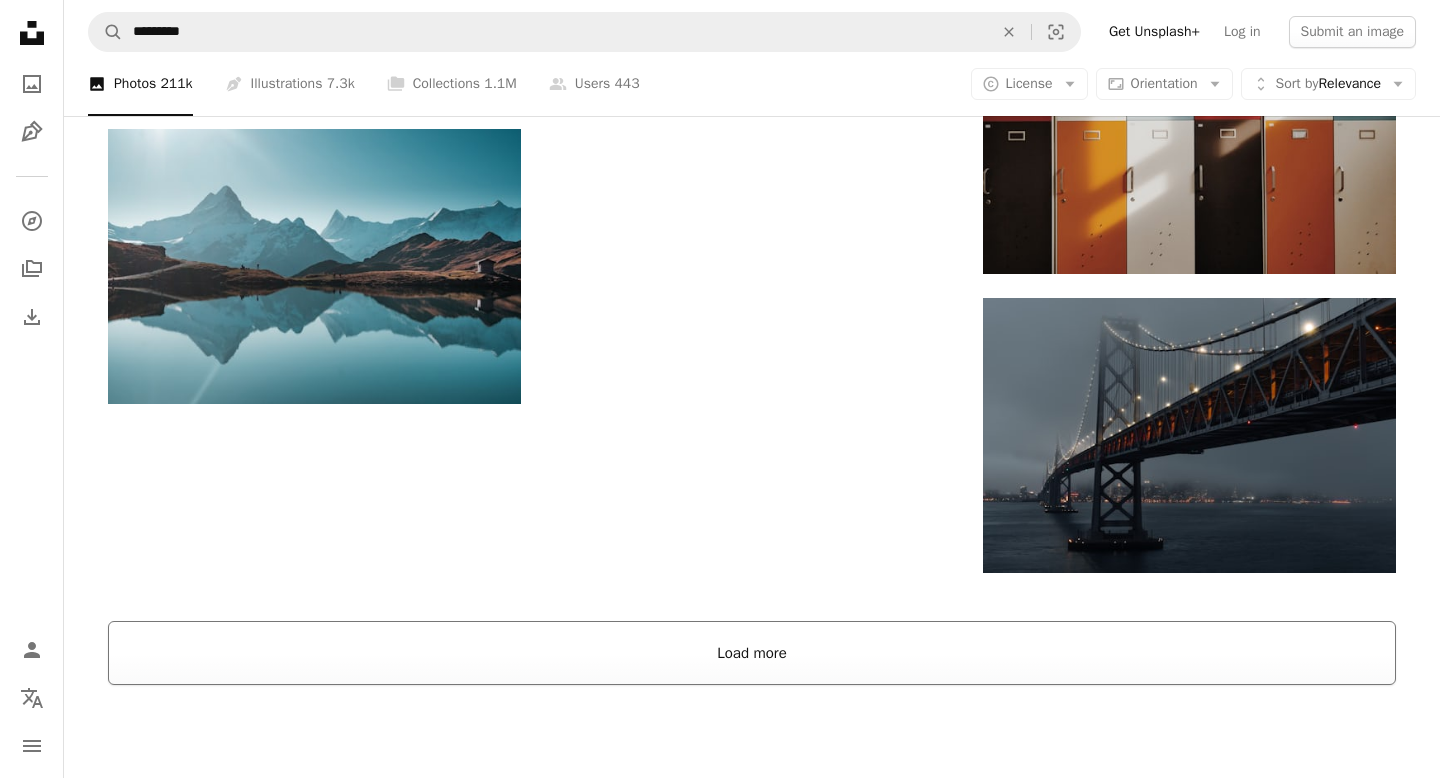 click on "Load more" at bounding box center (752, 653) 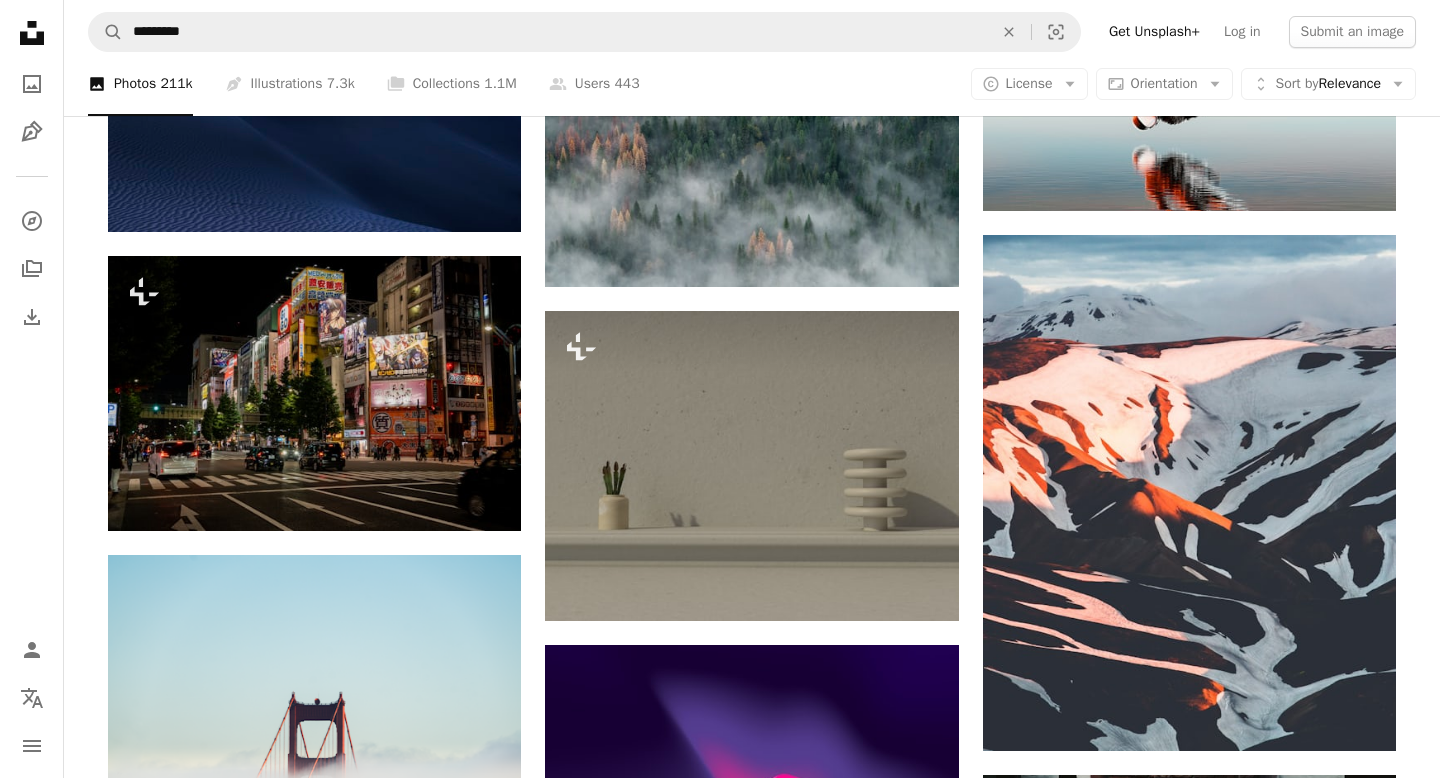 scroll, scrollTop: 13260, scrollLeft: 0, axis: vertical 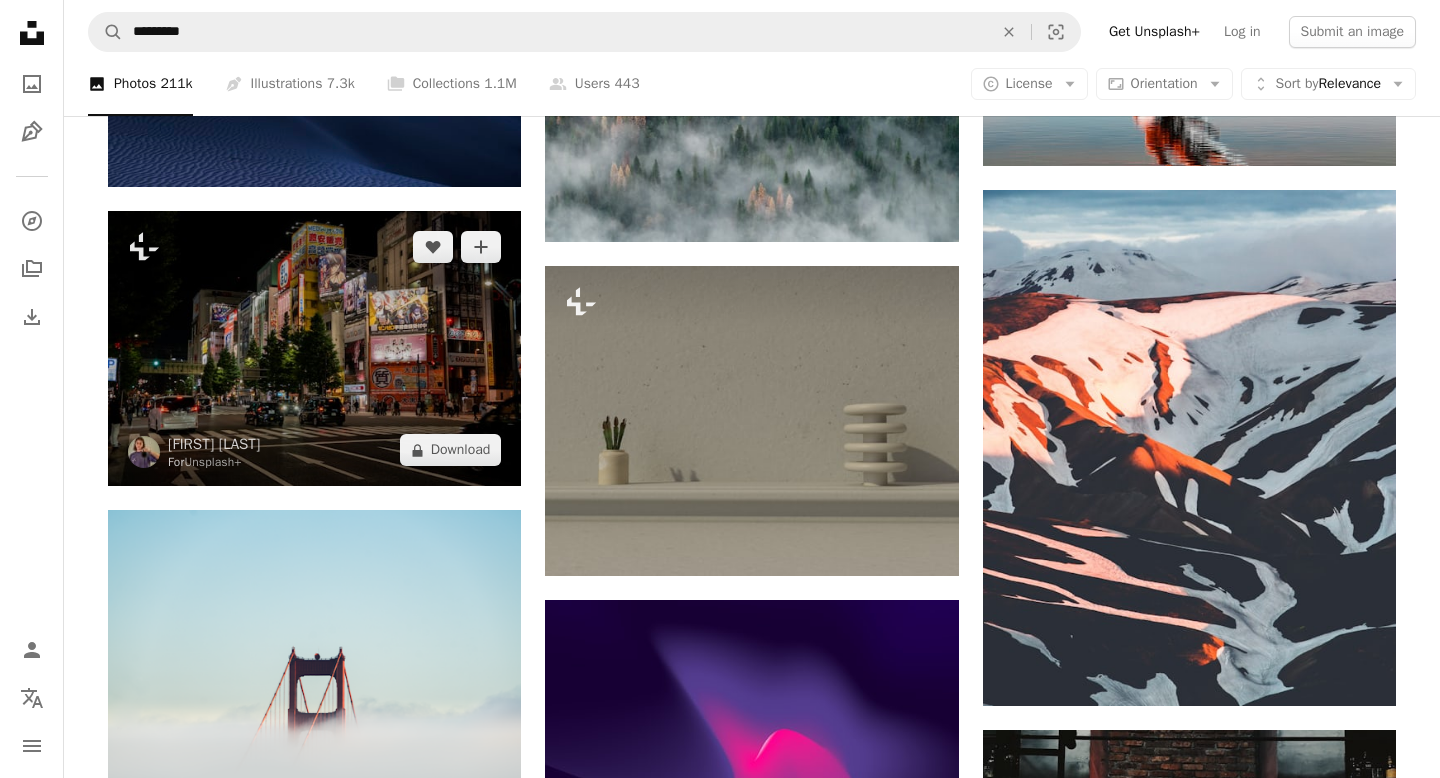 click at bounding box center [314, 348] 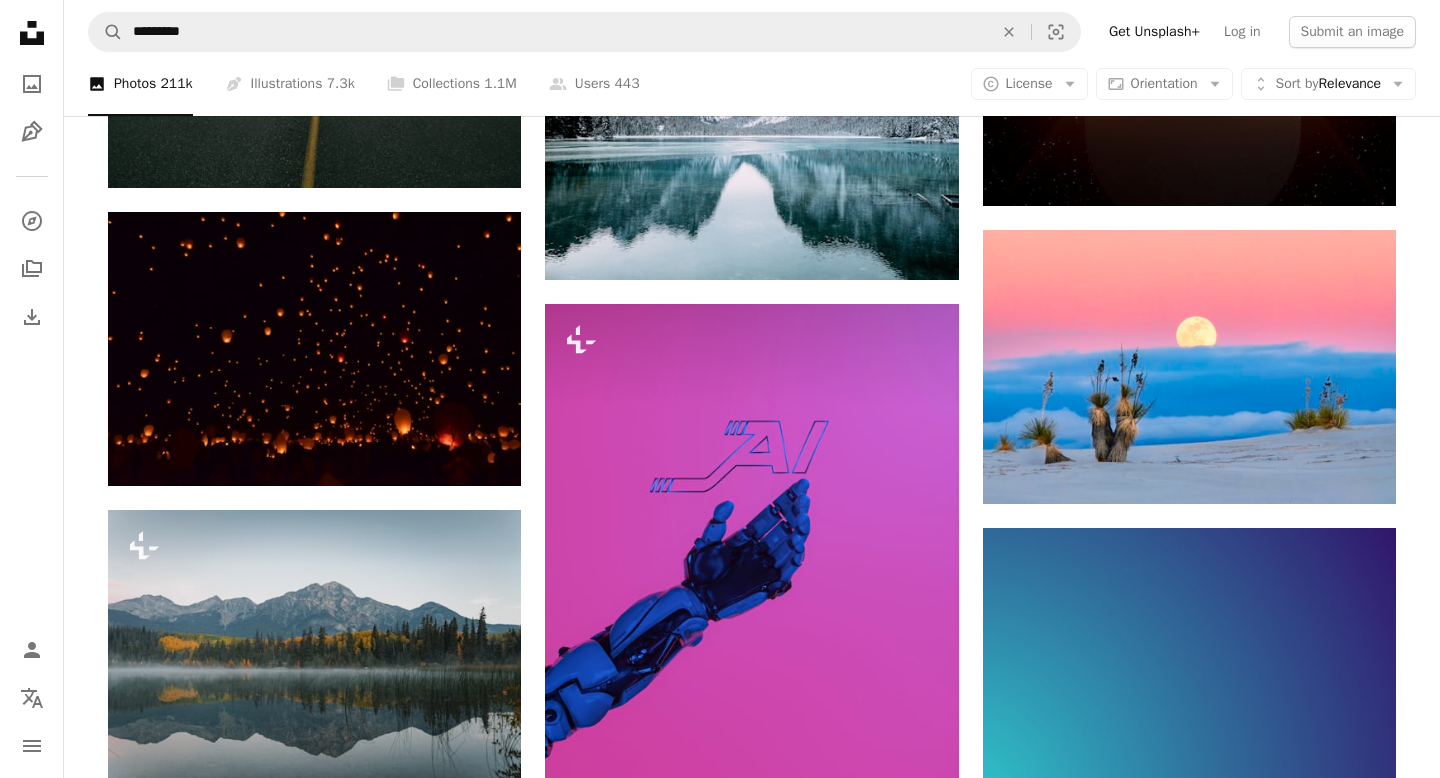 scroll, scrollTop: 17540, scrollLeft: 0, axis: vertical 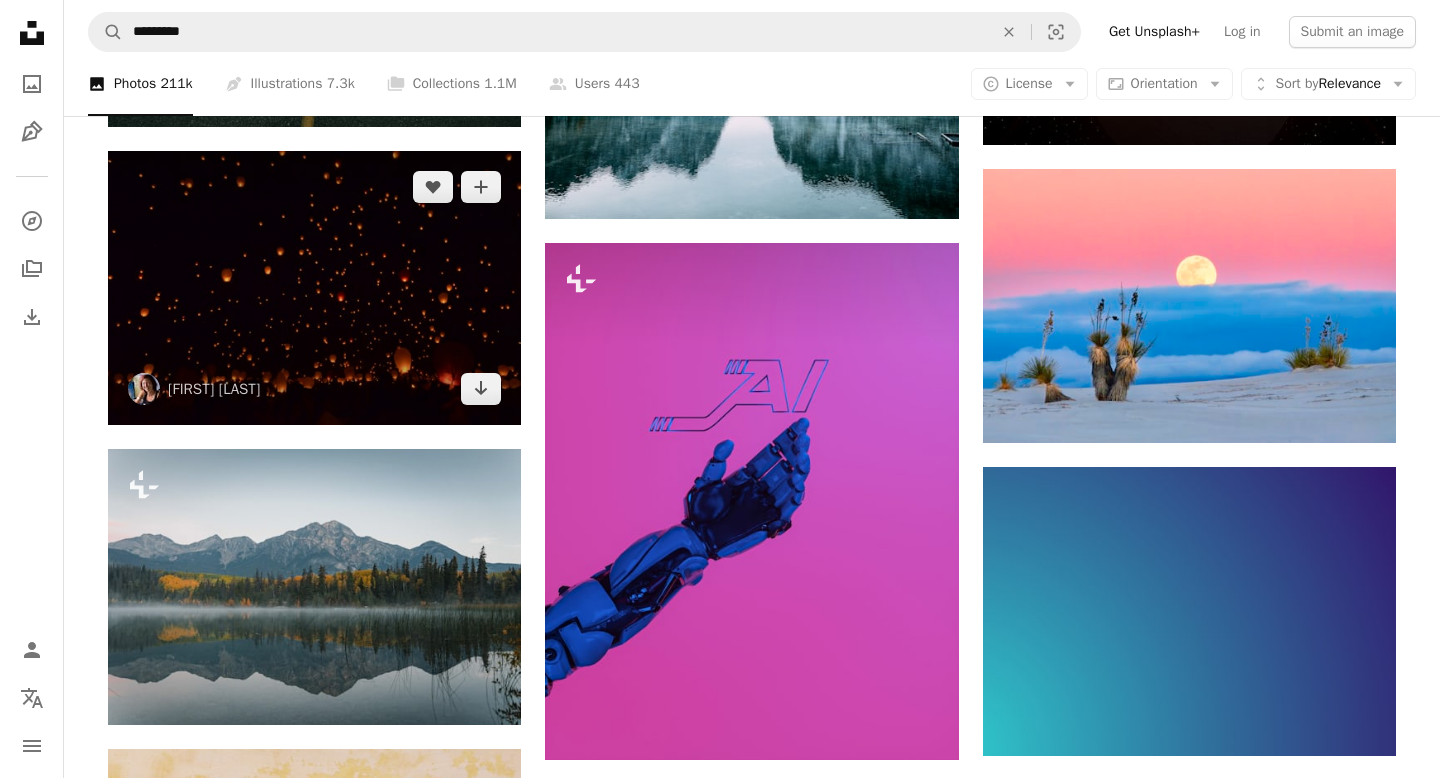 click at bounding box center [314, 288] 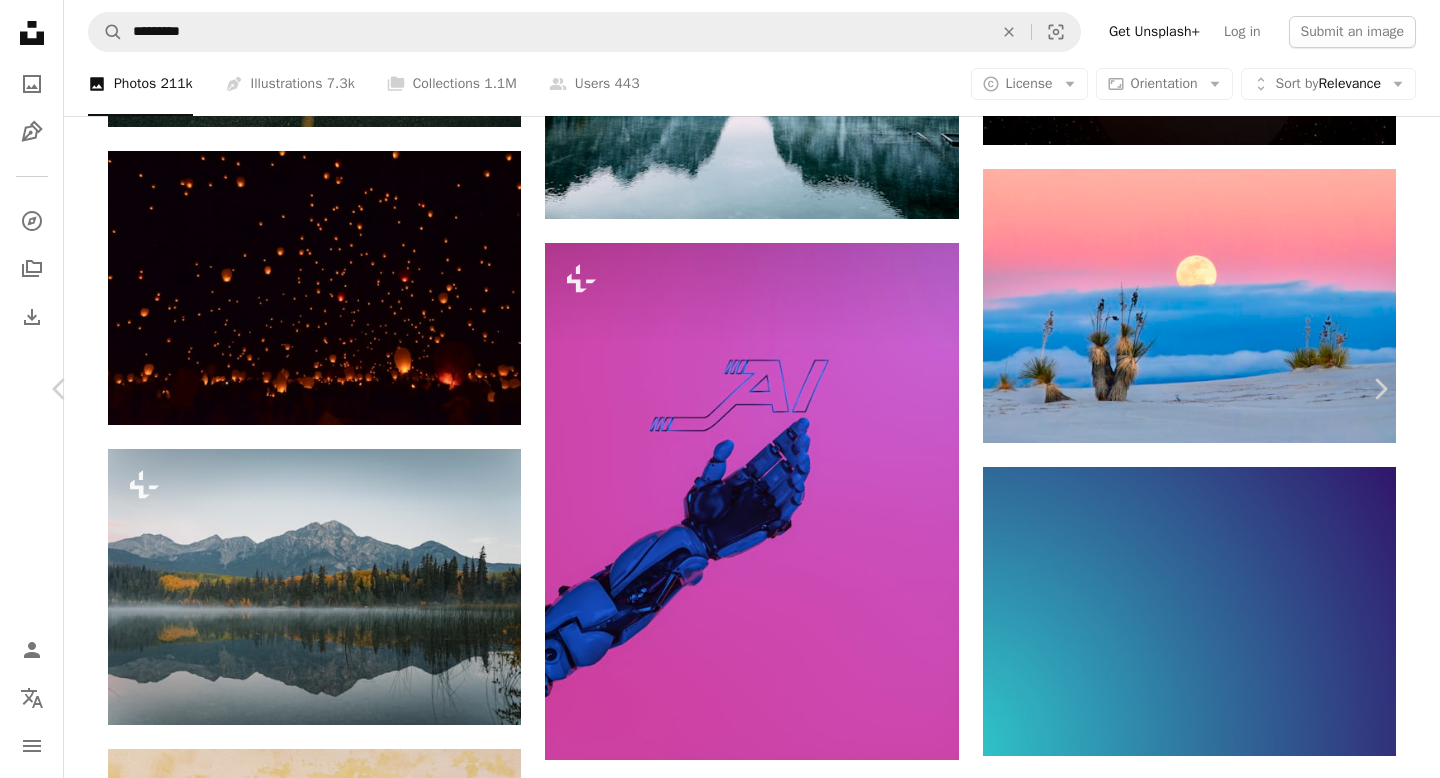click at bounding box center [712, 6023] 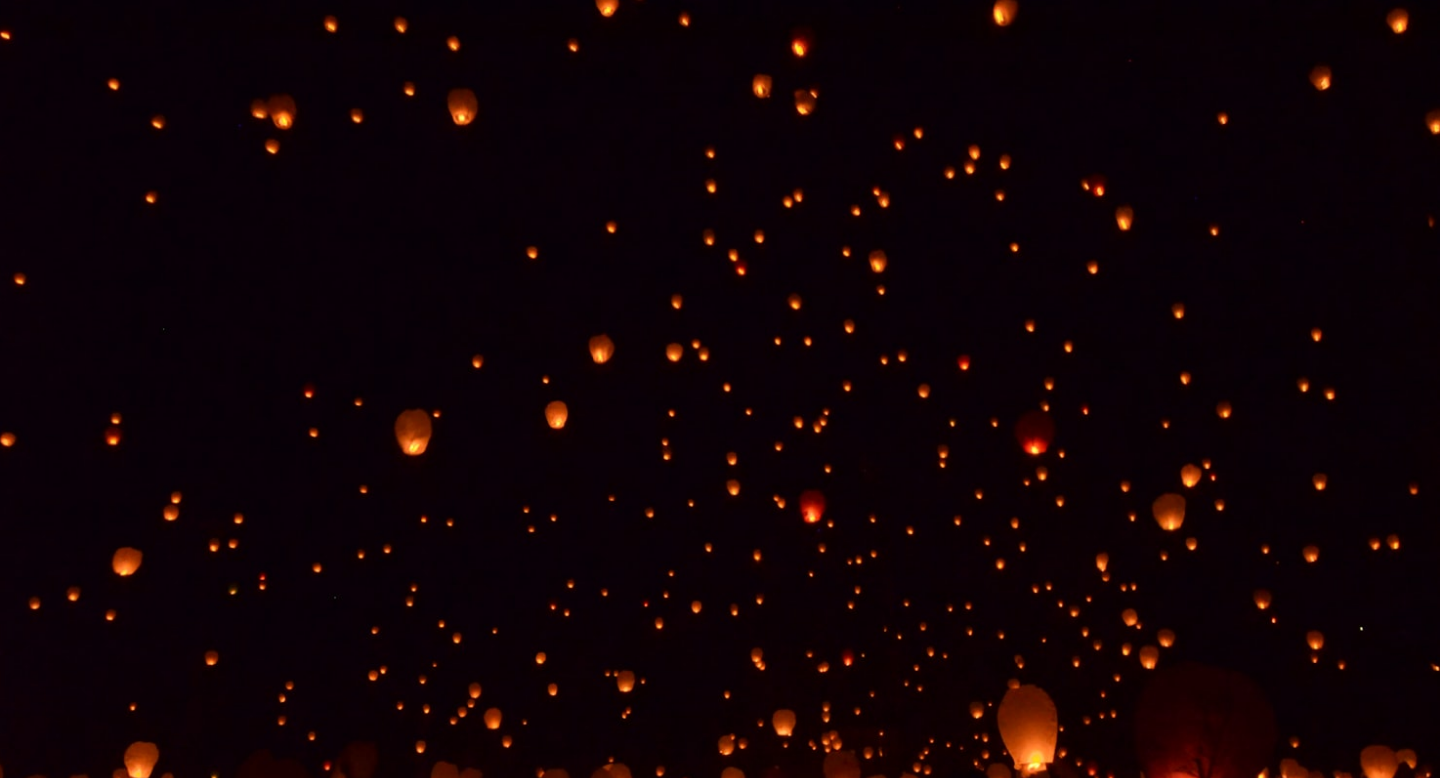 scroll, scrollTop: 89, scrollLeft: 0, axis: vertical 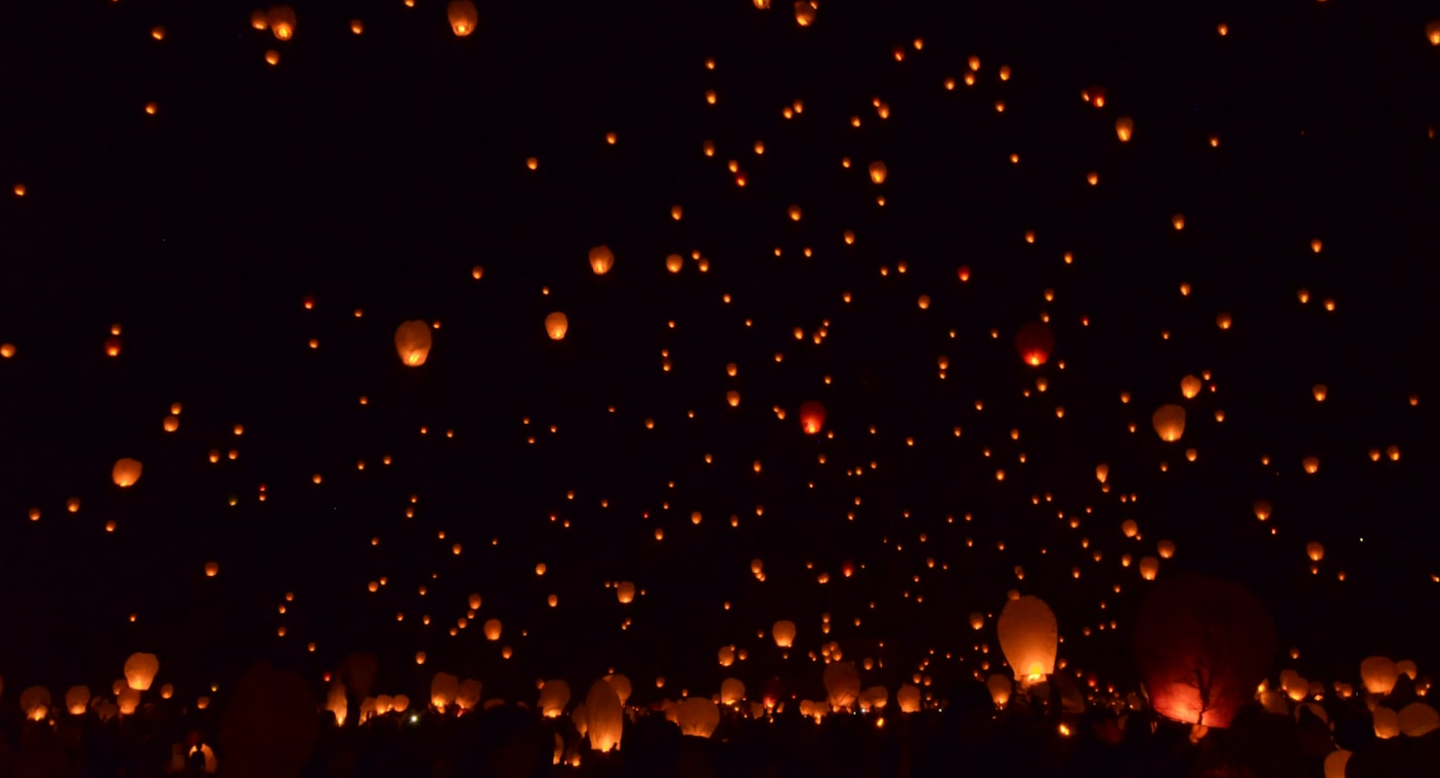click at bounding box center [720, 387] 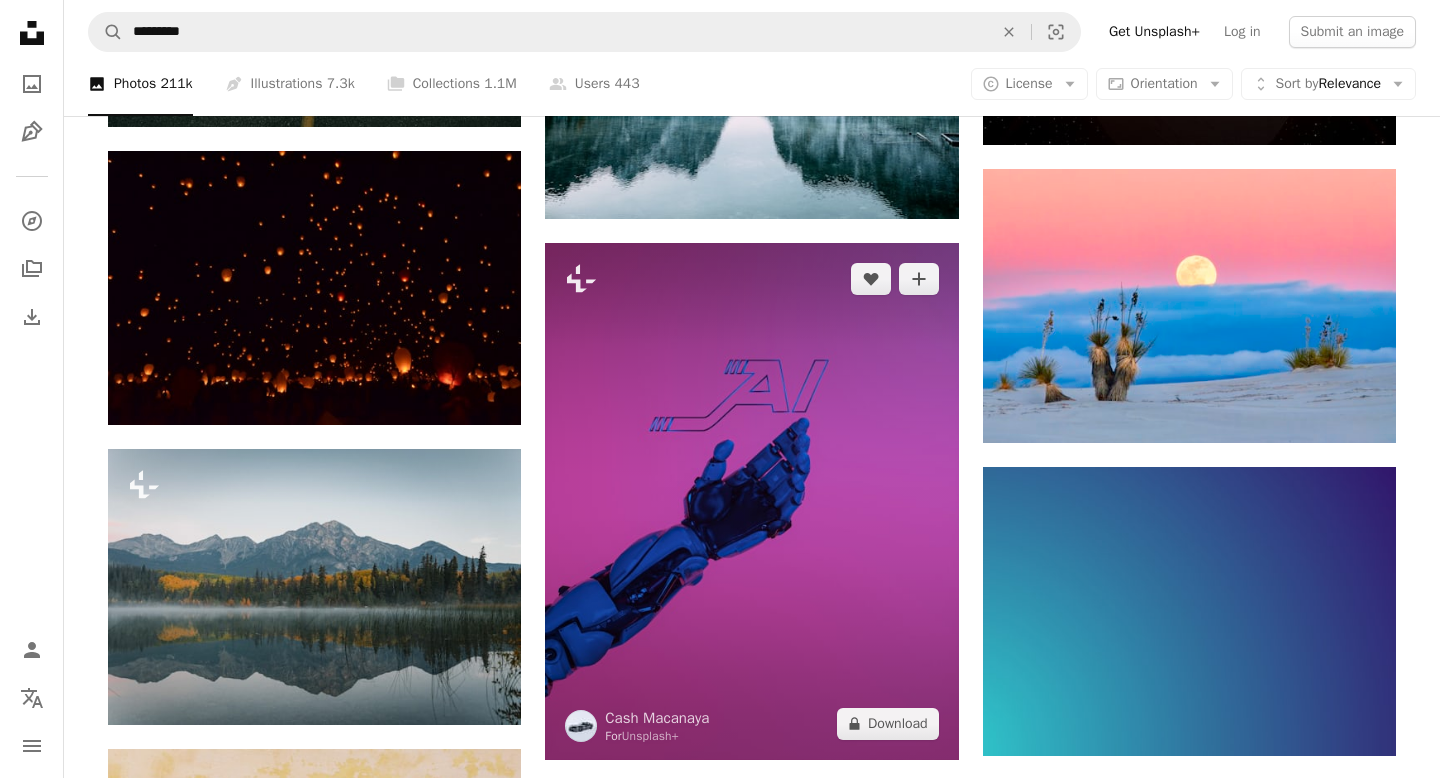 scroll, scrollTop: 17606, scrollLeft: 0, axis: vertical 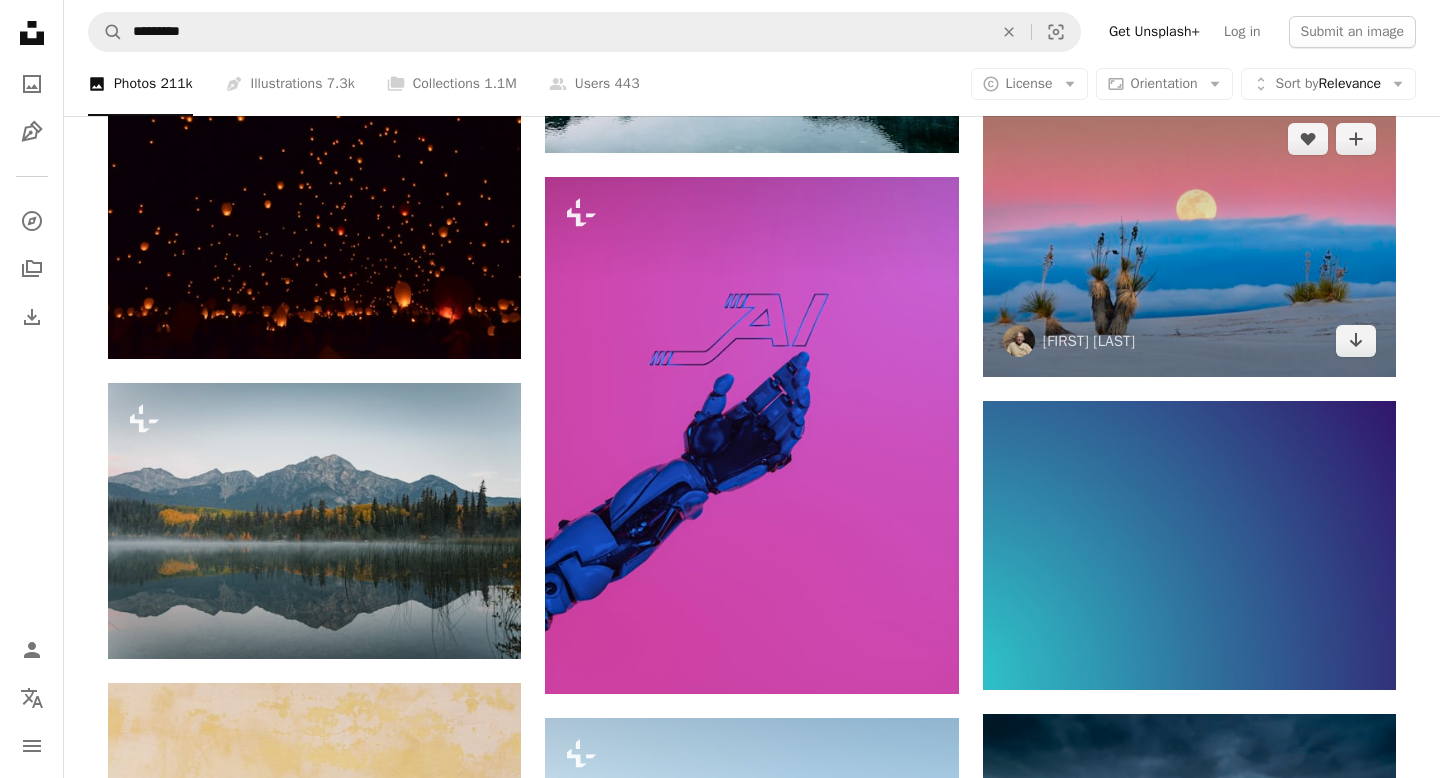 click at bounding box center (1189, 240) 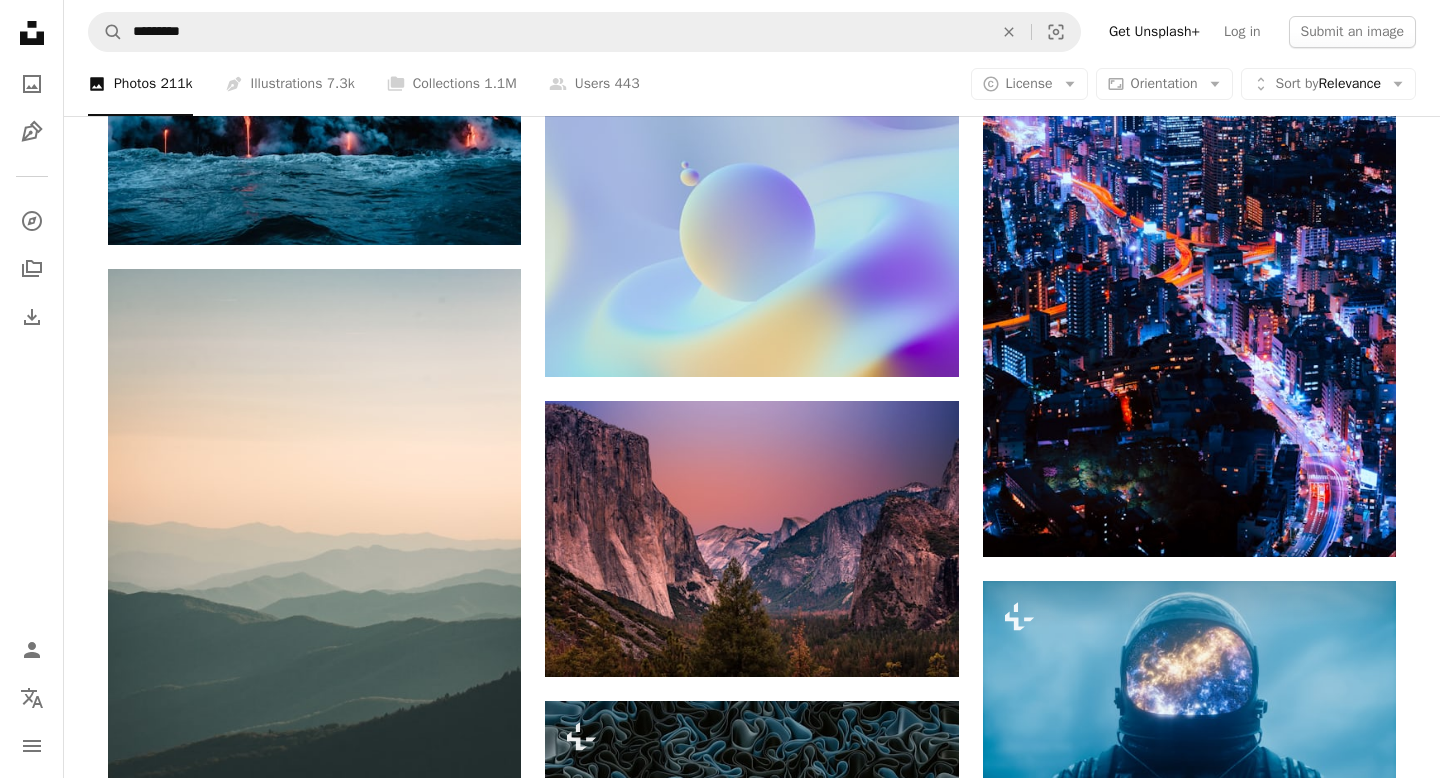 scroll, scrollTop: 20391, scrollLeft: 0, axis: vertical 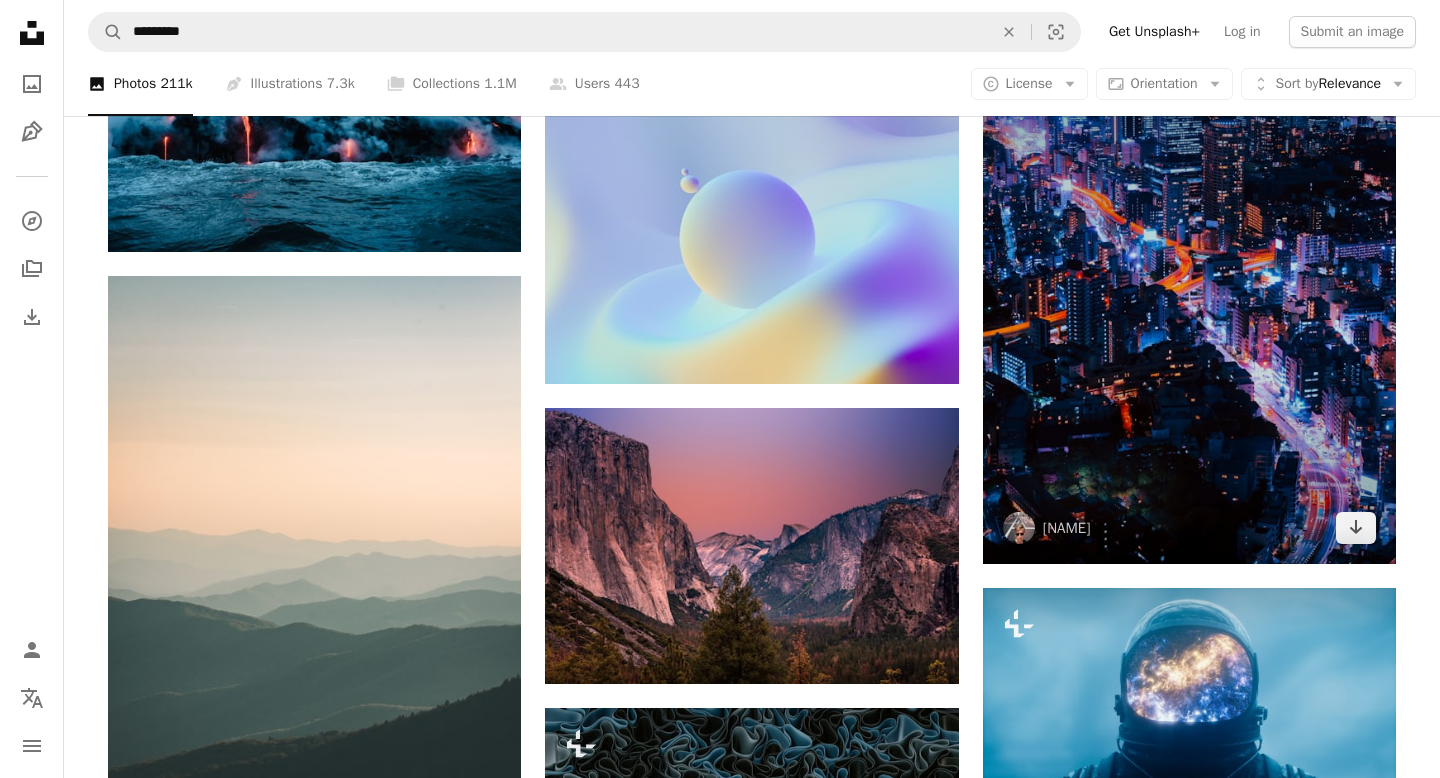 click at bounding box center (1189, 305) 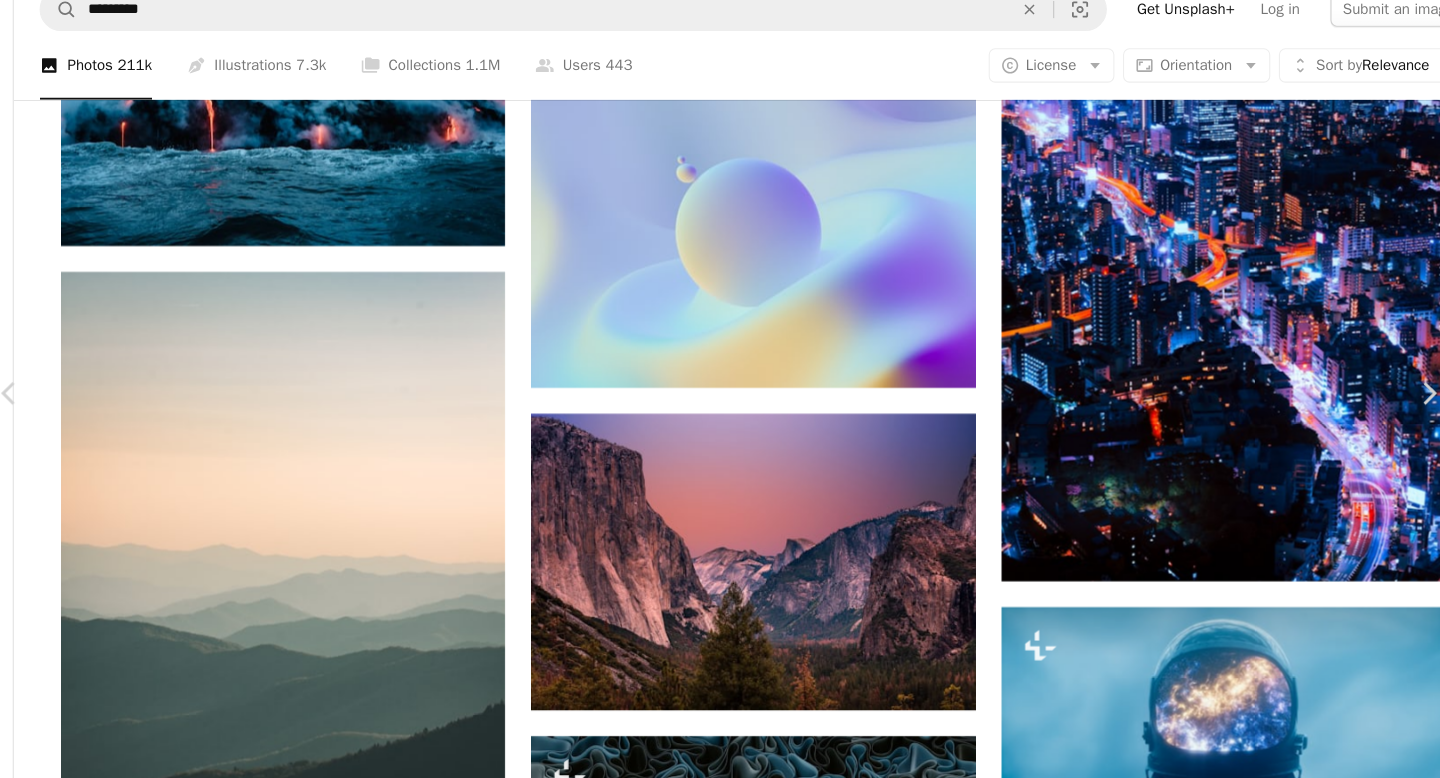 click at bounding box center [712, 5615] 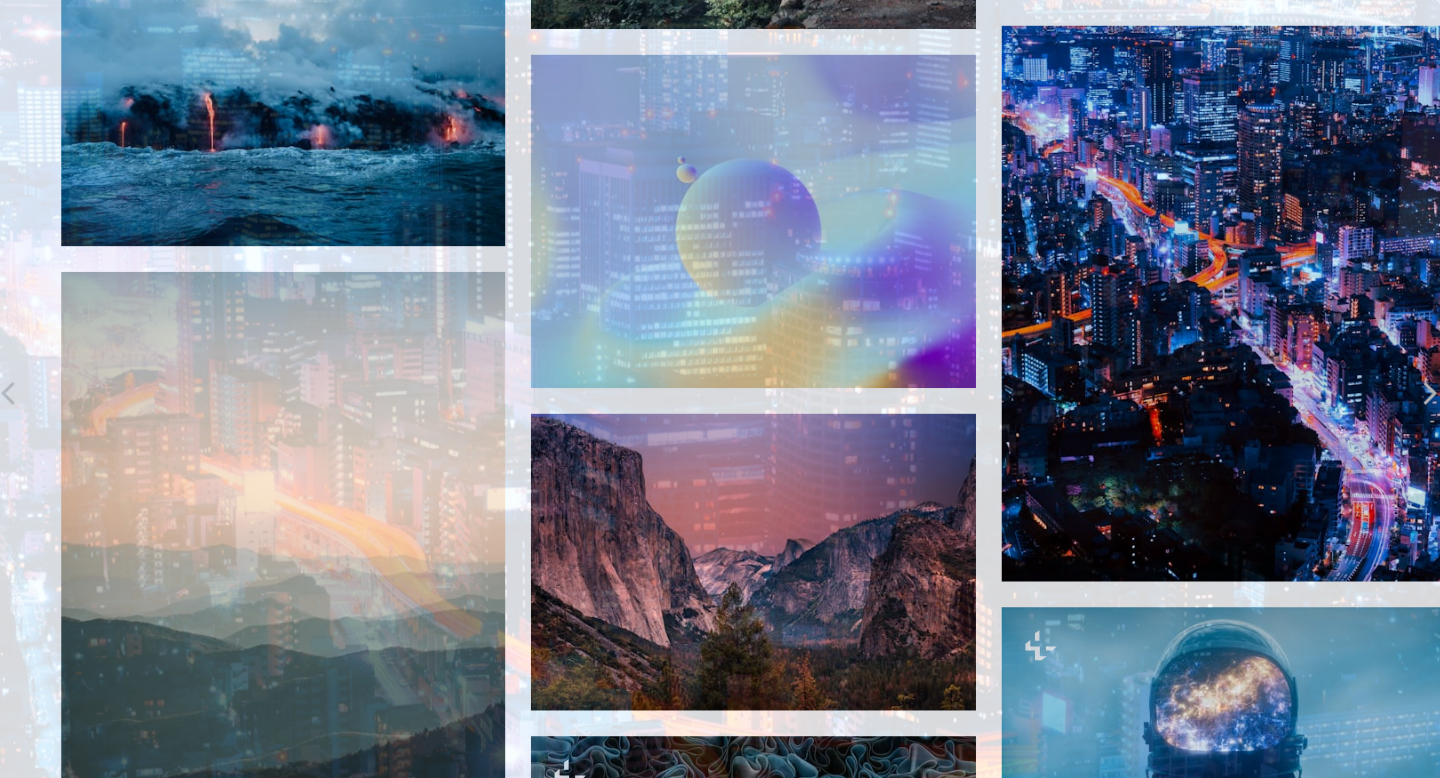 scroll, scrollTop: 513, scrollLeft: 0, axis: vertical 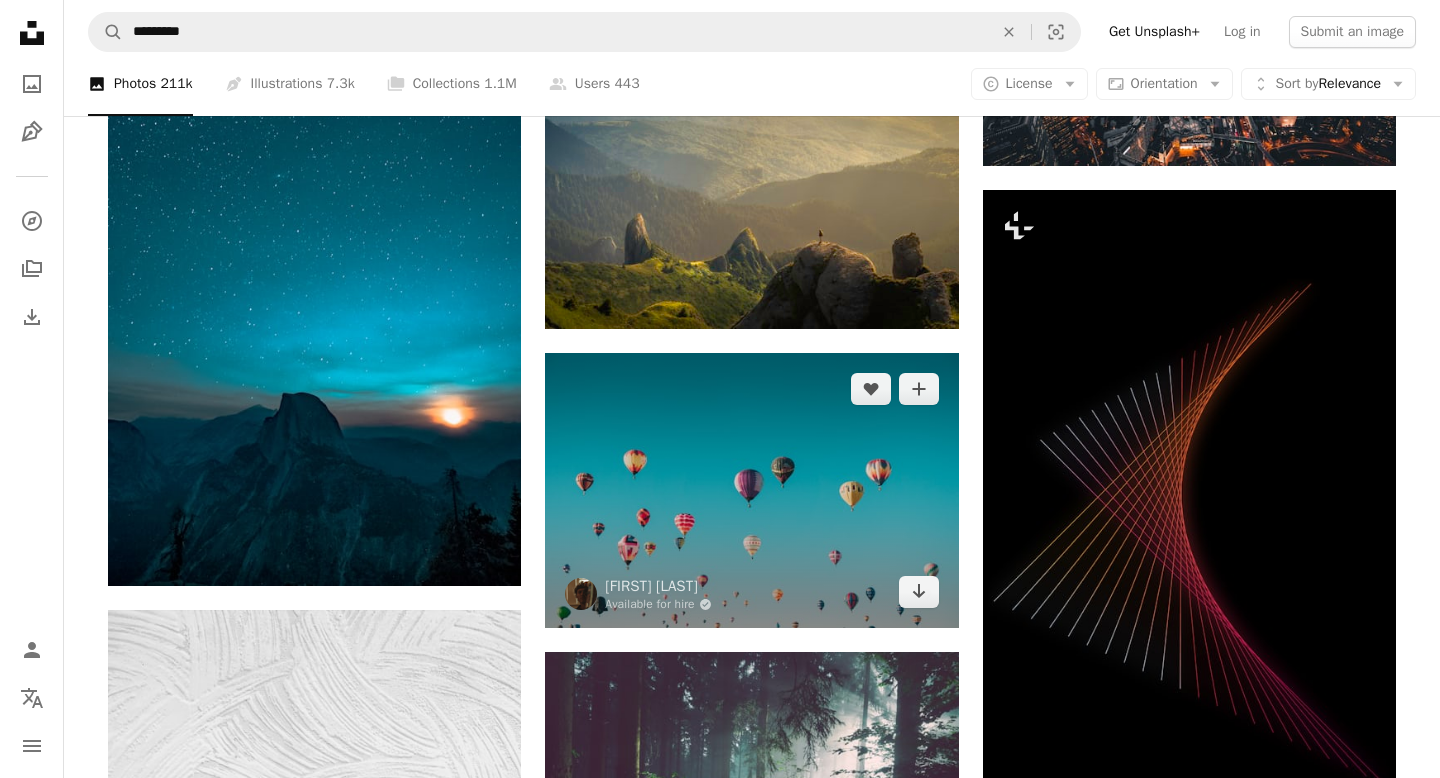 click at bounding box center (751, 490) 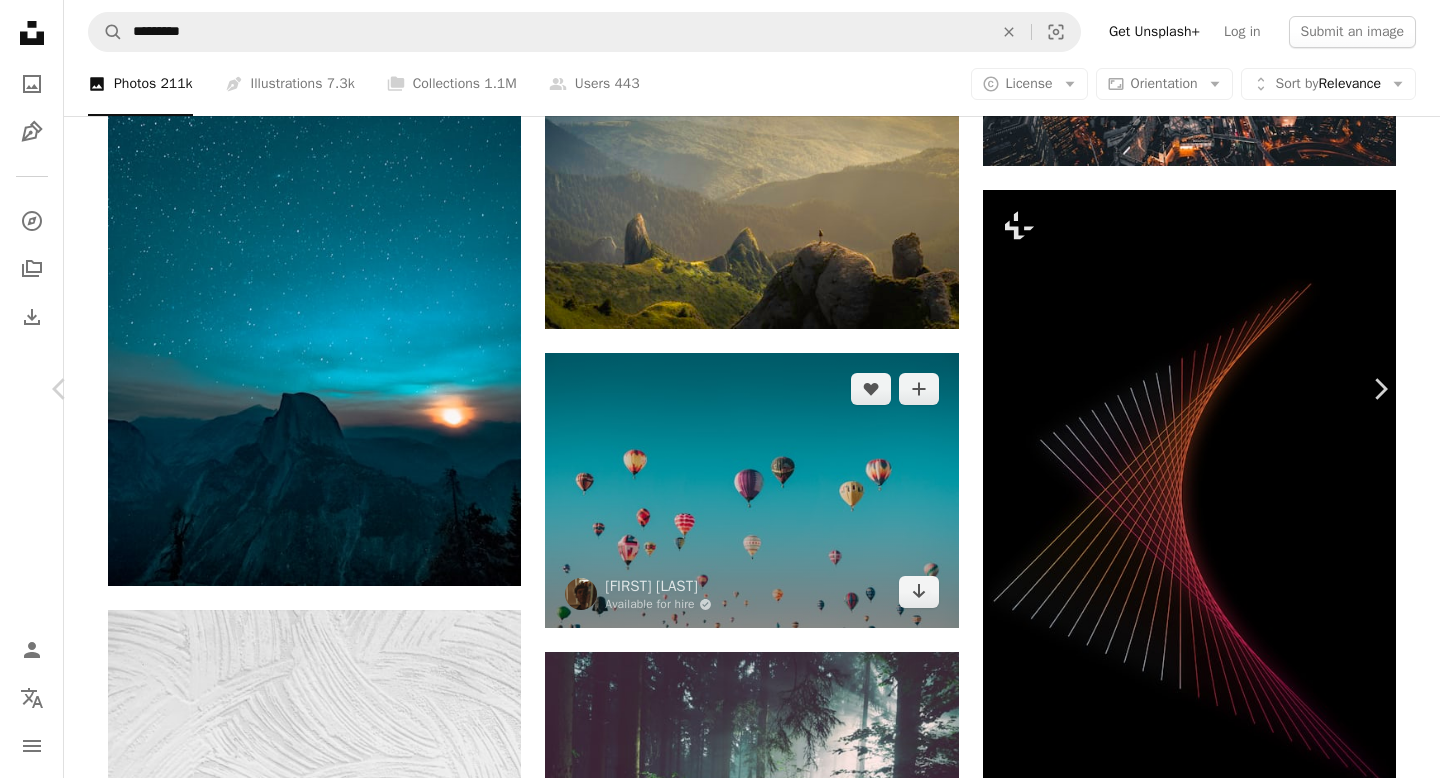 click at bounding box center [712, 4661] 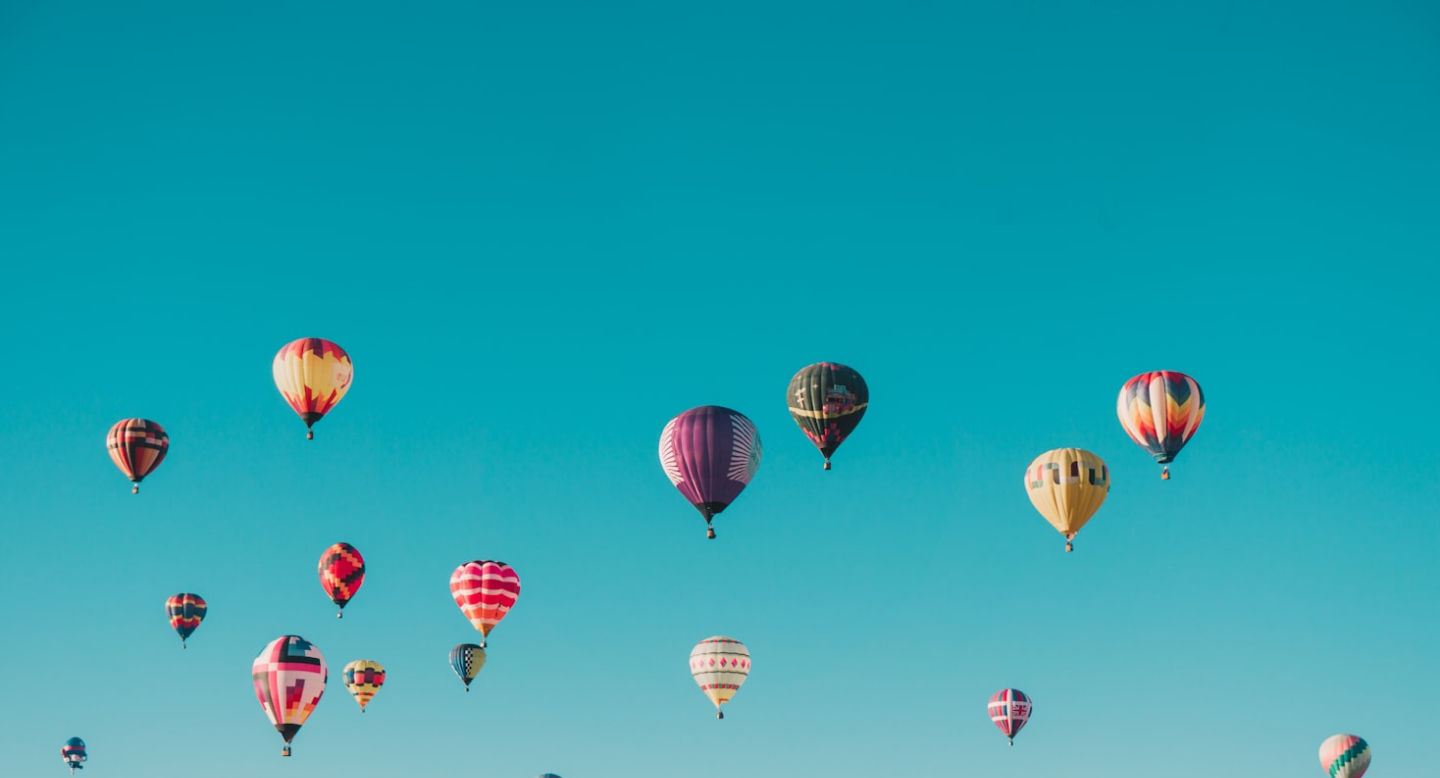 scroll, scrollTop: 91, scrollLeft: 0, axis: vertical 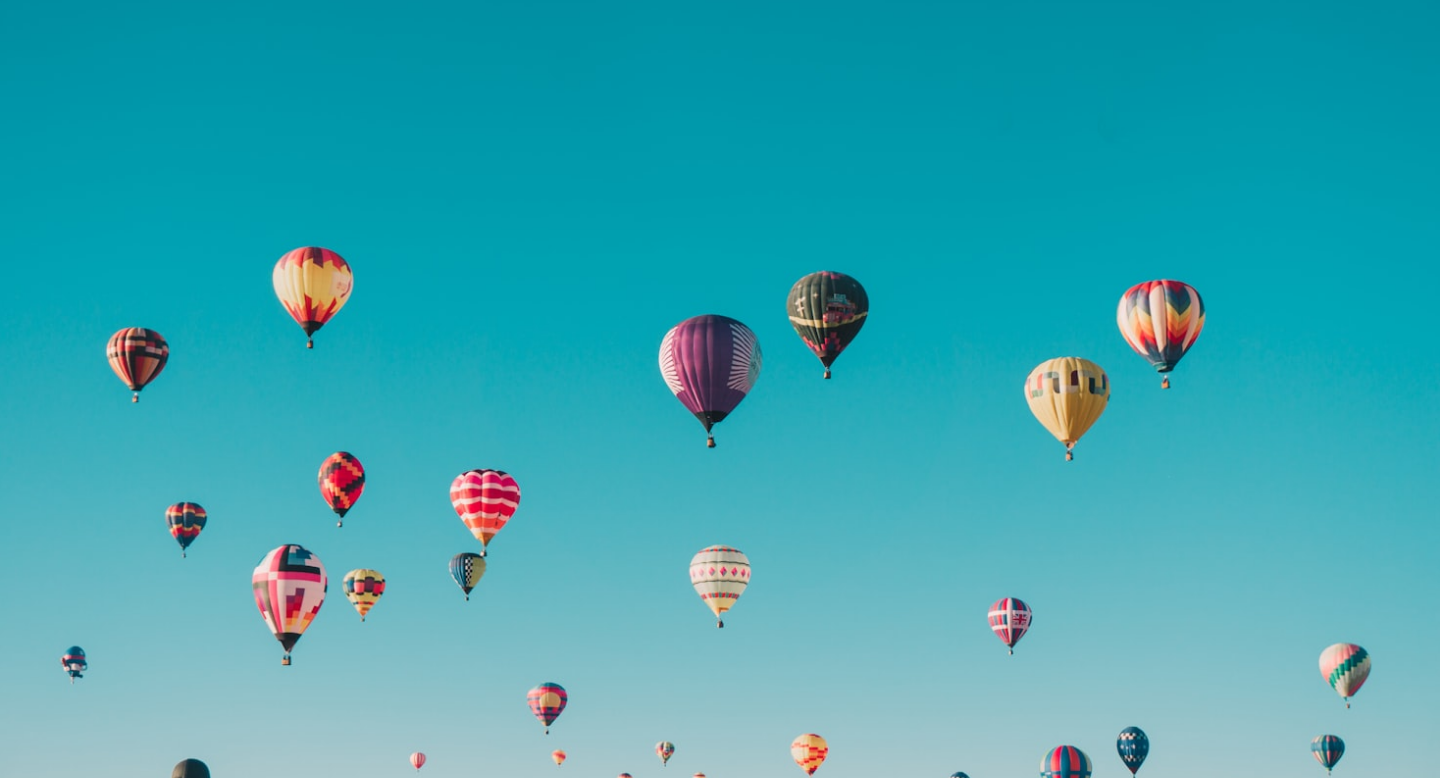 click at bounding box center (720, 388) 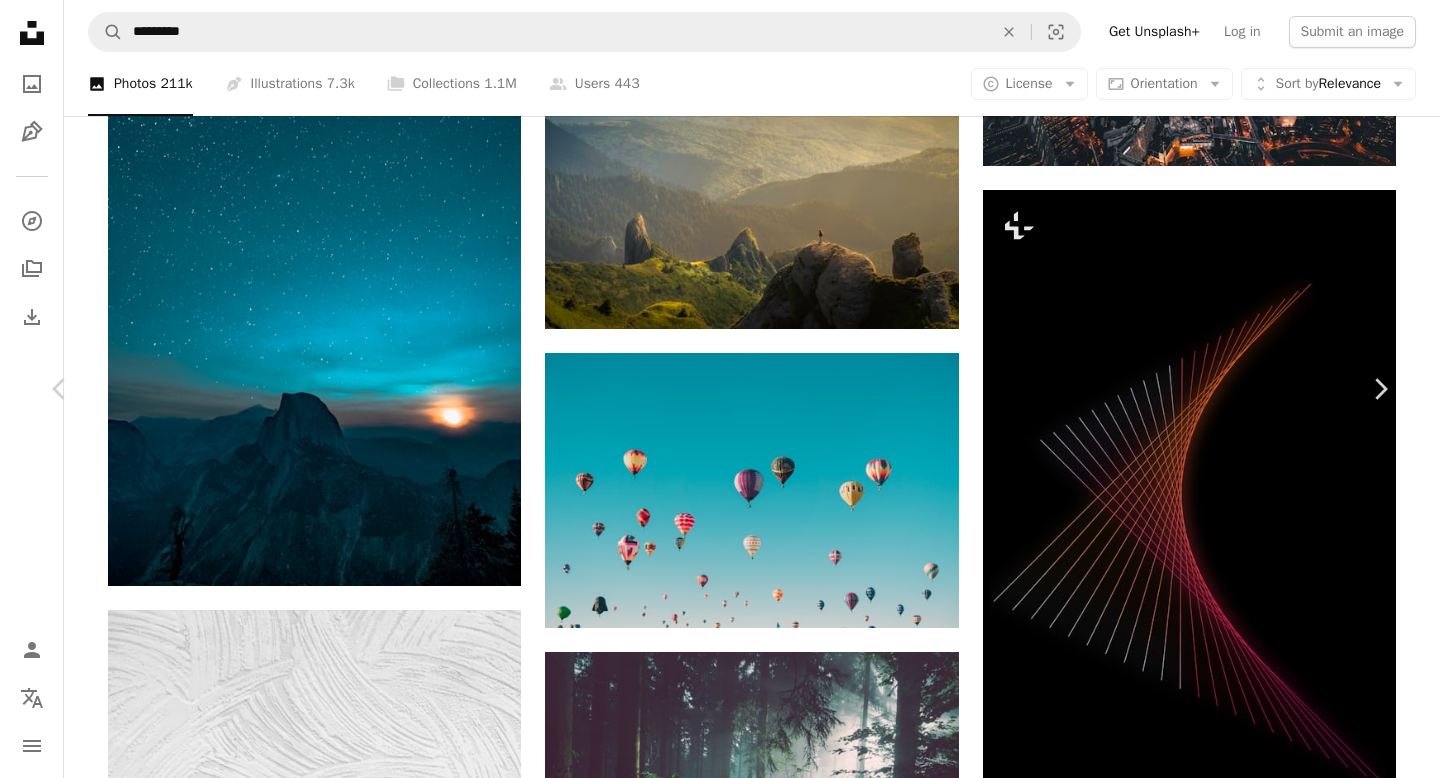 scroll, scrollTop: 1473, scrollLeft: 0, axis: vertical 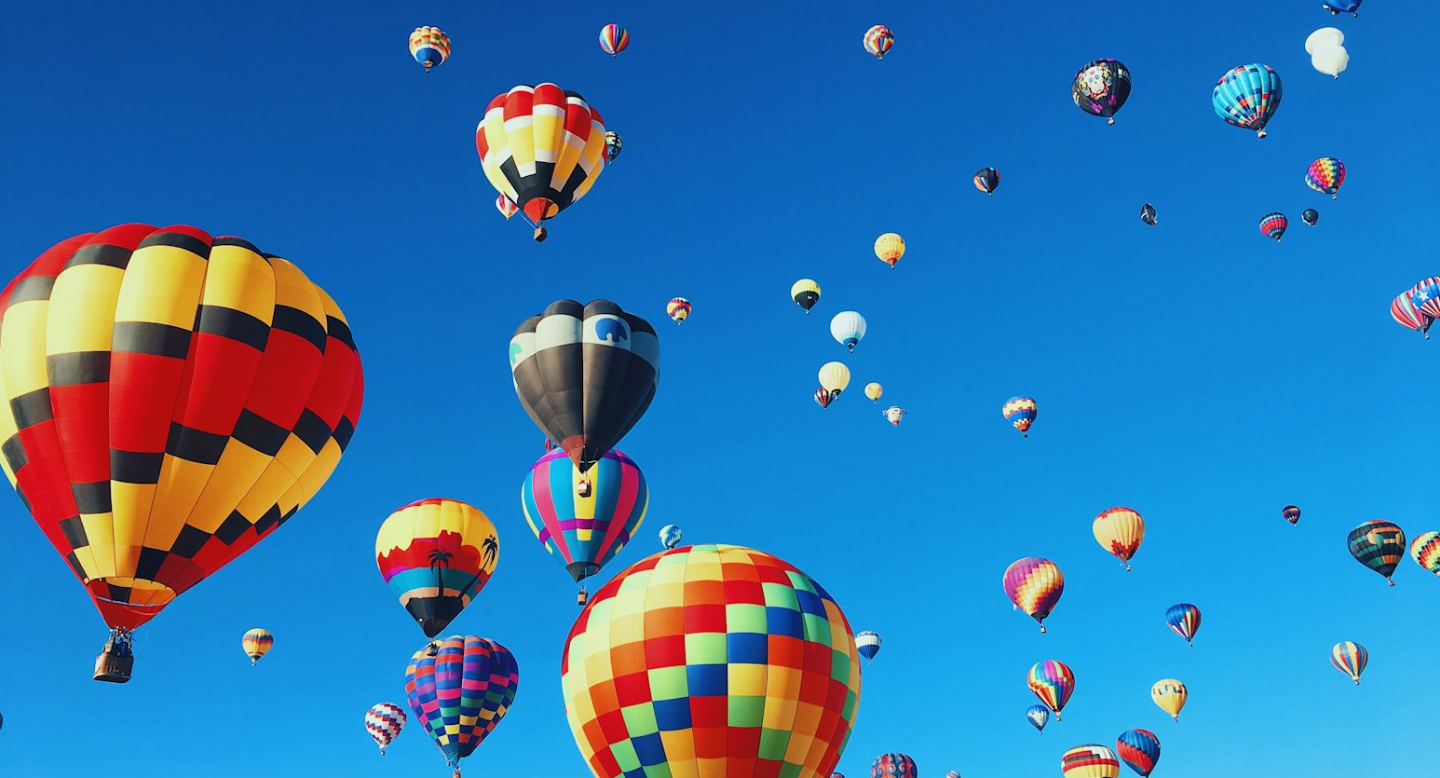 click at bounding box center (720, 388) 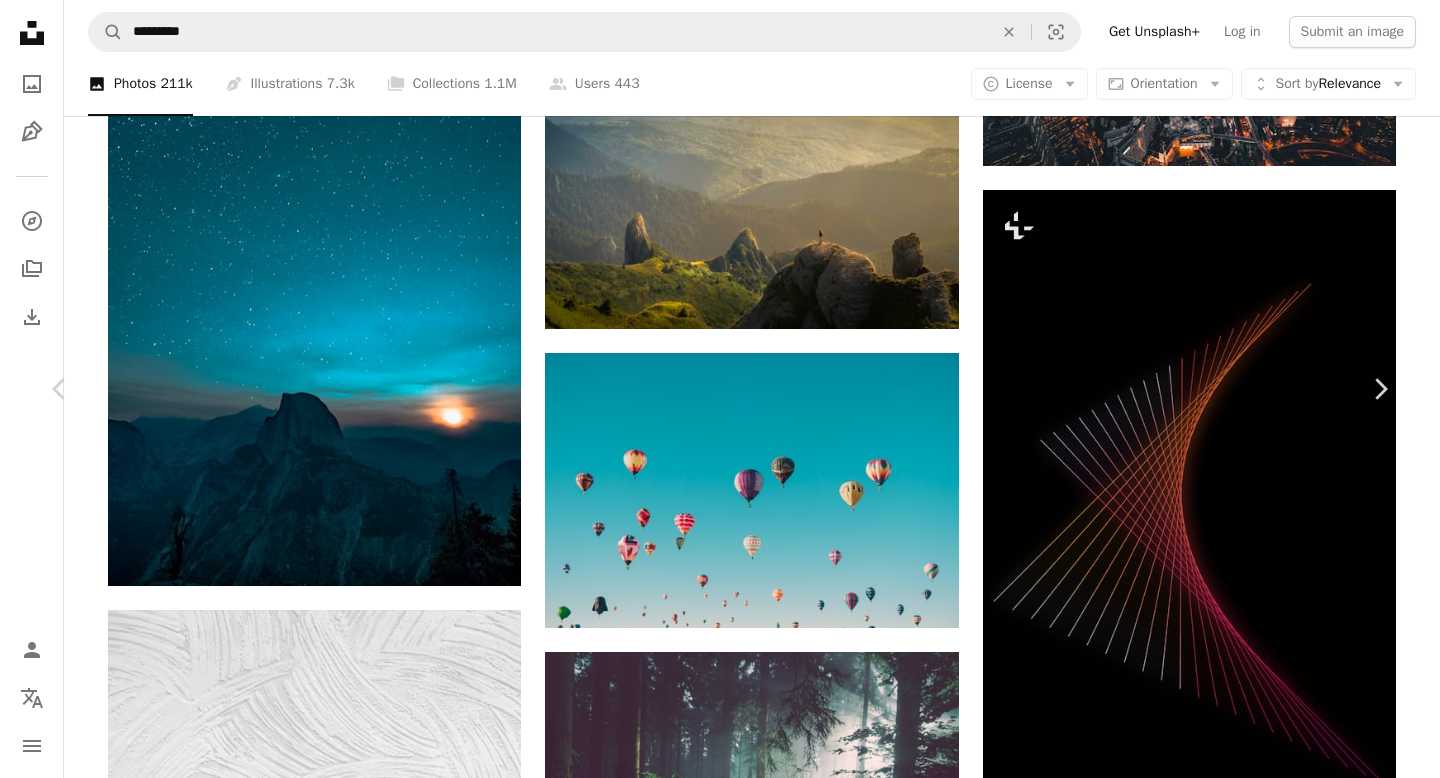 scroll, scrollTop: 1623, scrollLeft: 0, axis: vertical 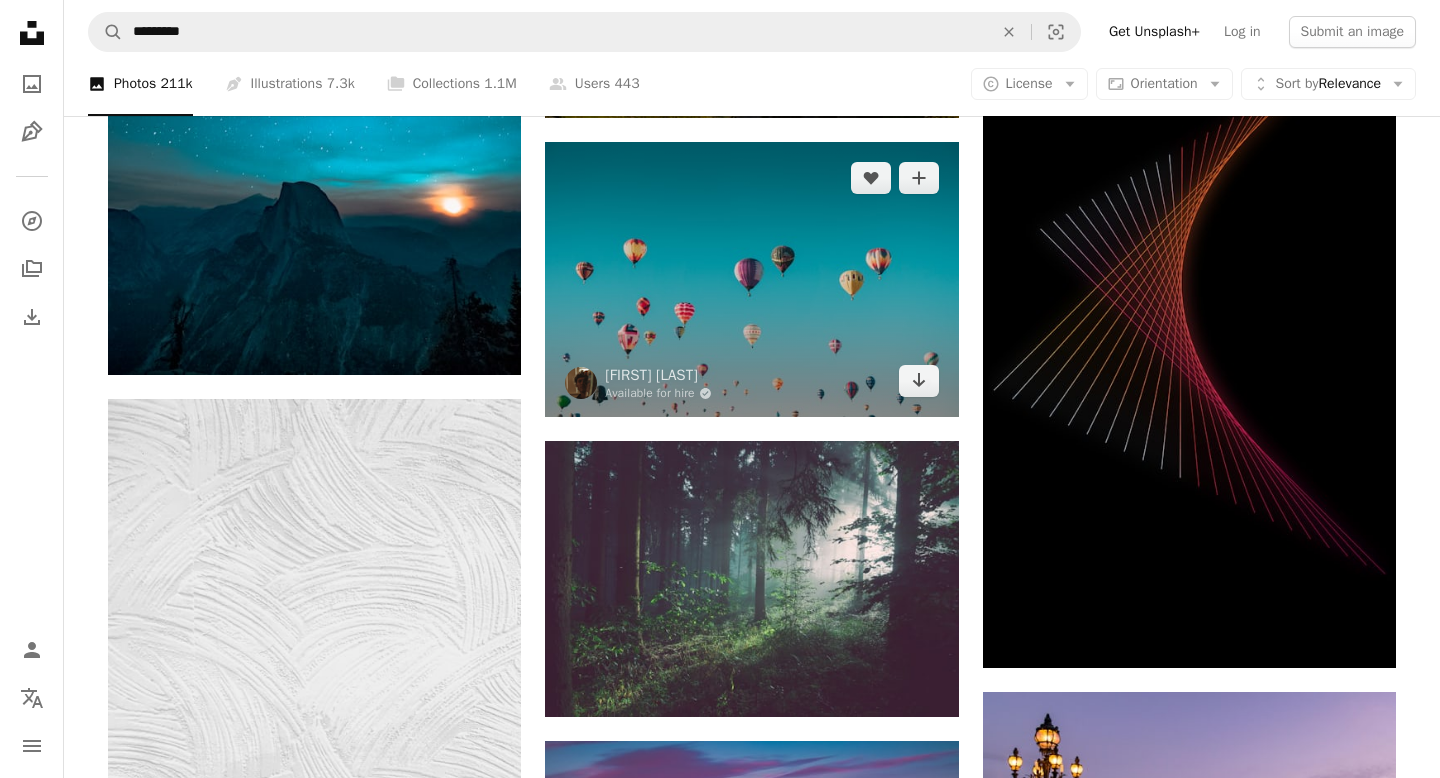 click at bounding box center [751, 279] 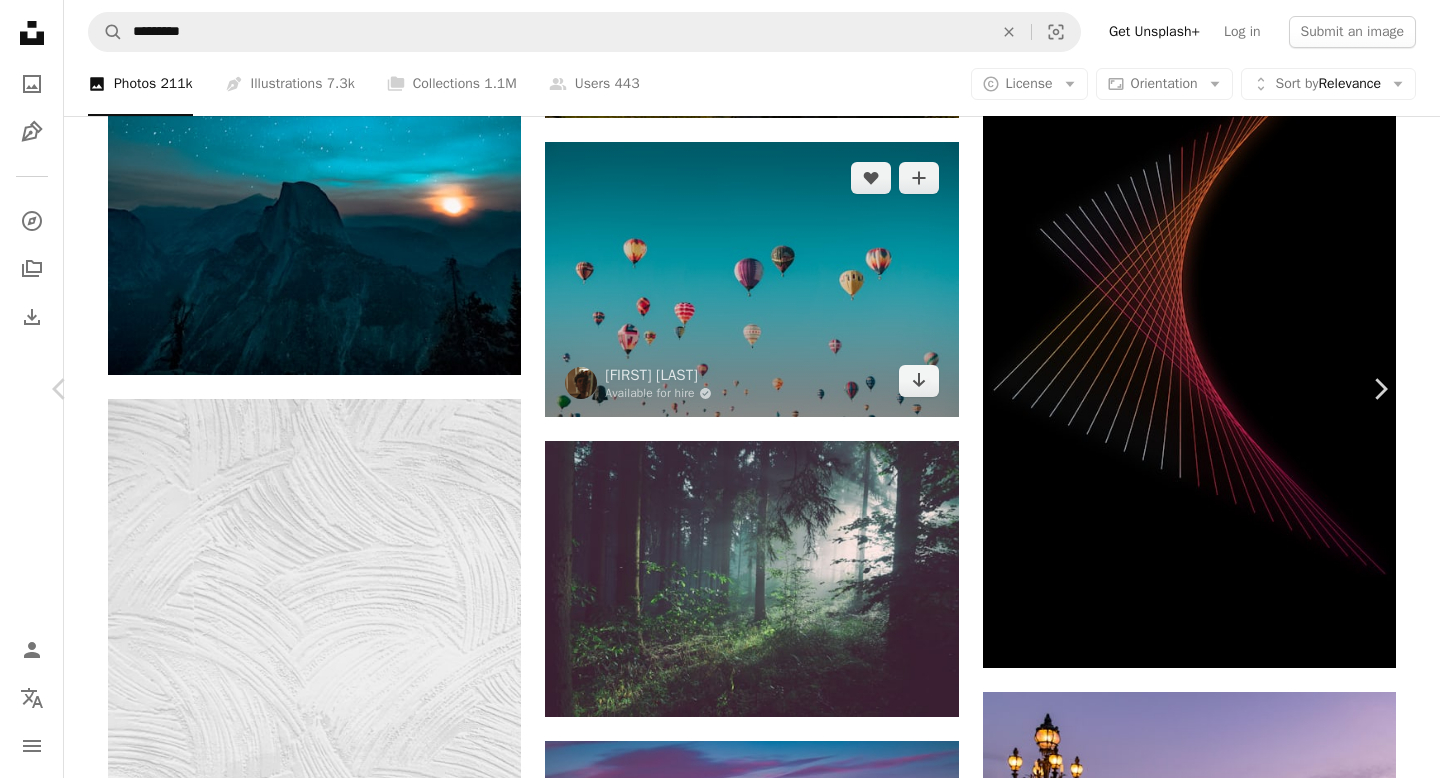 scroll, scrollTop: 21591, scrollLeft: 0, axis: vertical 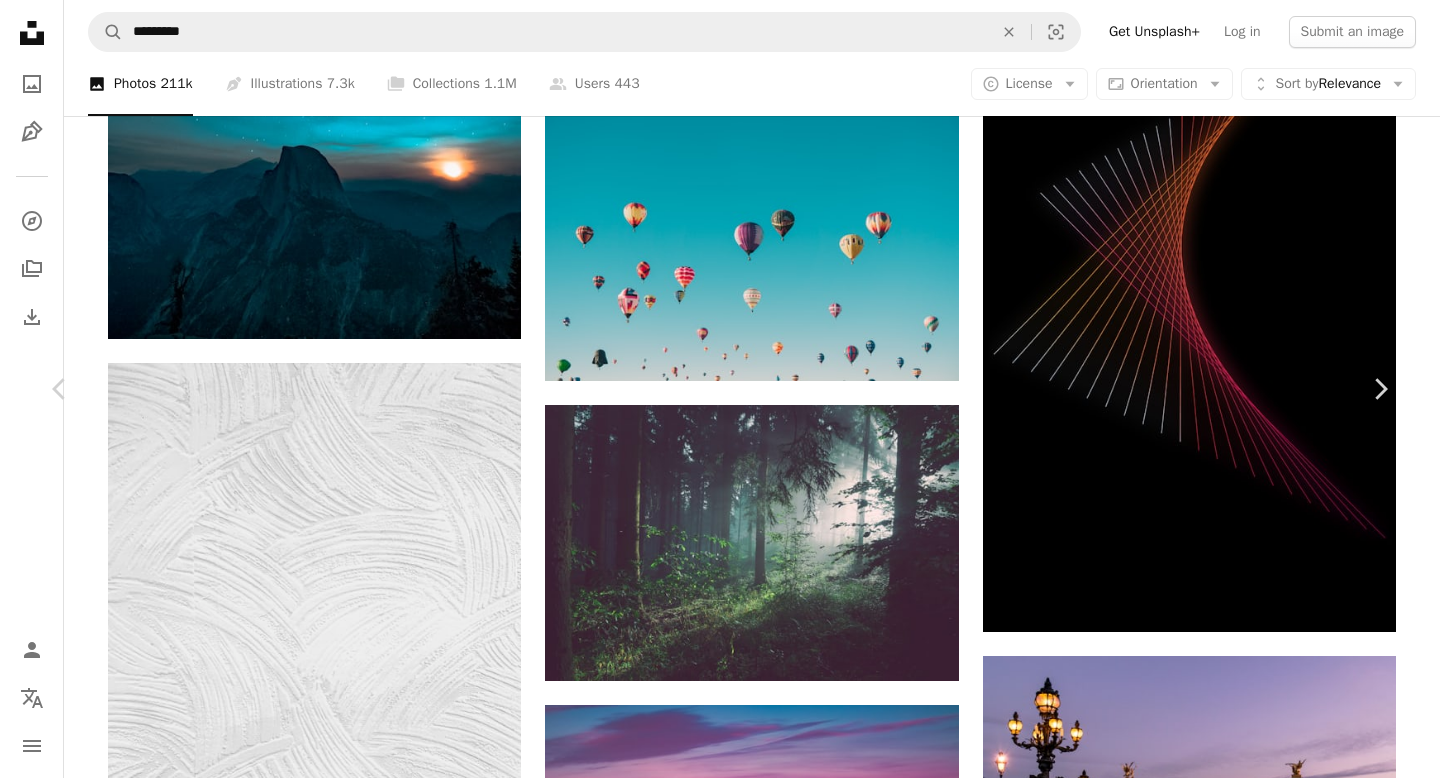 click on "[FIRST] [LAST] Available for hire A checkmark inside of a circle A heart A plus sign Download free Chevron down Zoom in Views [NUMBER] Downloads [NUMBER] Featured in Photos , Travel , Current Events A forward-right arrow Share Info icon Info More Actions going up at dawn A map marker [CITY], [COUNTRY] Calendar outlined Published on [MONTH] [DAY], [YEAR] Camera SONY, ILCE-6000 Safety Free to use under the Unsplash License 4K Images laptop wallpaper macbook wallpaper travel 1920x1080 wallpaper mac wallpaper 8k wallpaper blue sunrise windows 10 wallpaper color minimal event 1080p wallpaper 2560x1440 wallpaper 1366x768 wallpaper sky background pc wallpaper flight chrome wallpaper Free images Browse premium related images on iStock | Save 20% with code UNSPLASH20 View more on iStock ↗ Related images A heart A plus sign [FIRST] [LAST] Available for hire A heart" at bounding box center (720, 4414) 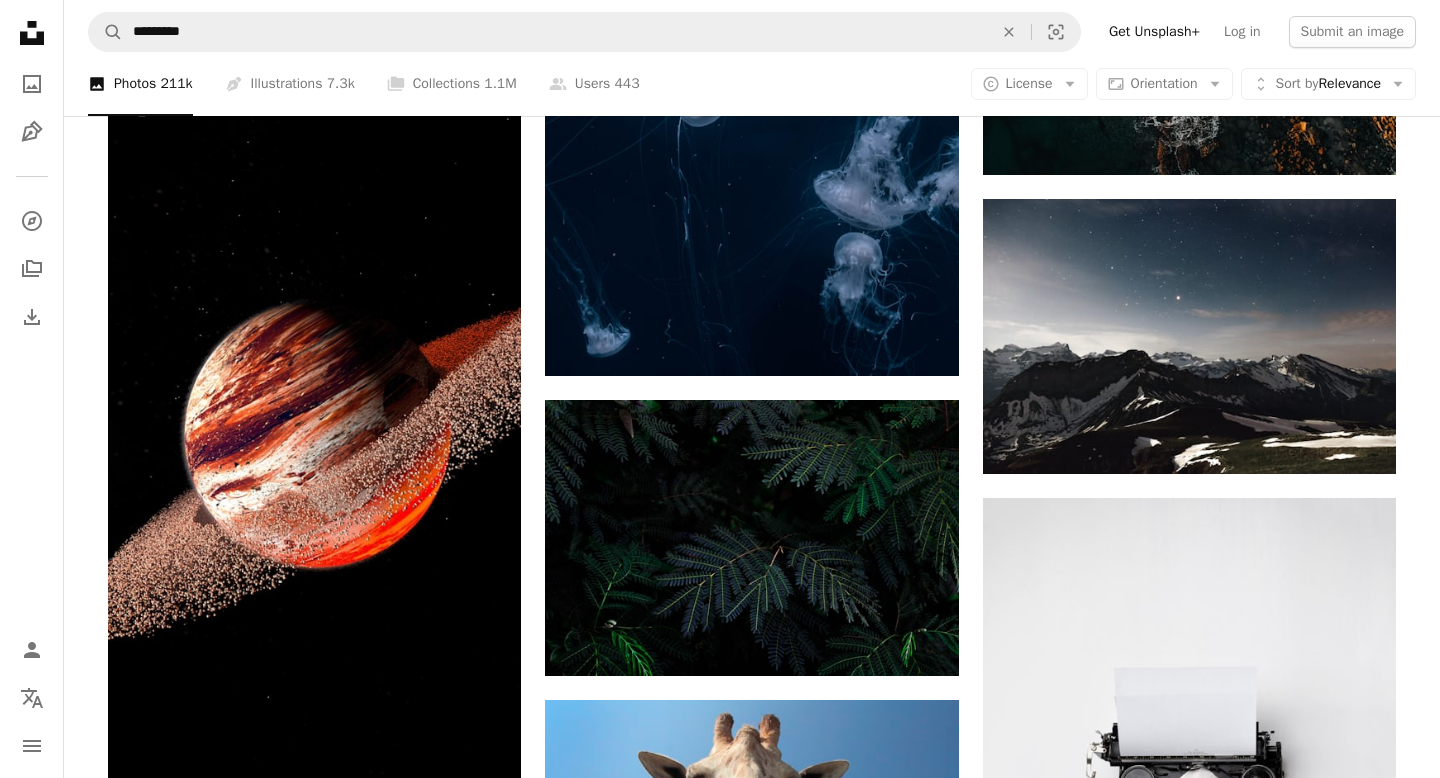 scroll, scrollTop: 33096, scrollLeft: 0, axis: vertical 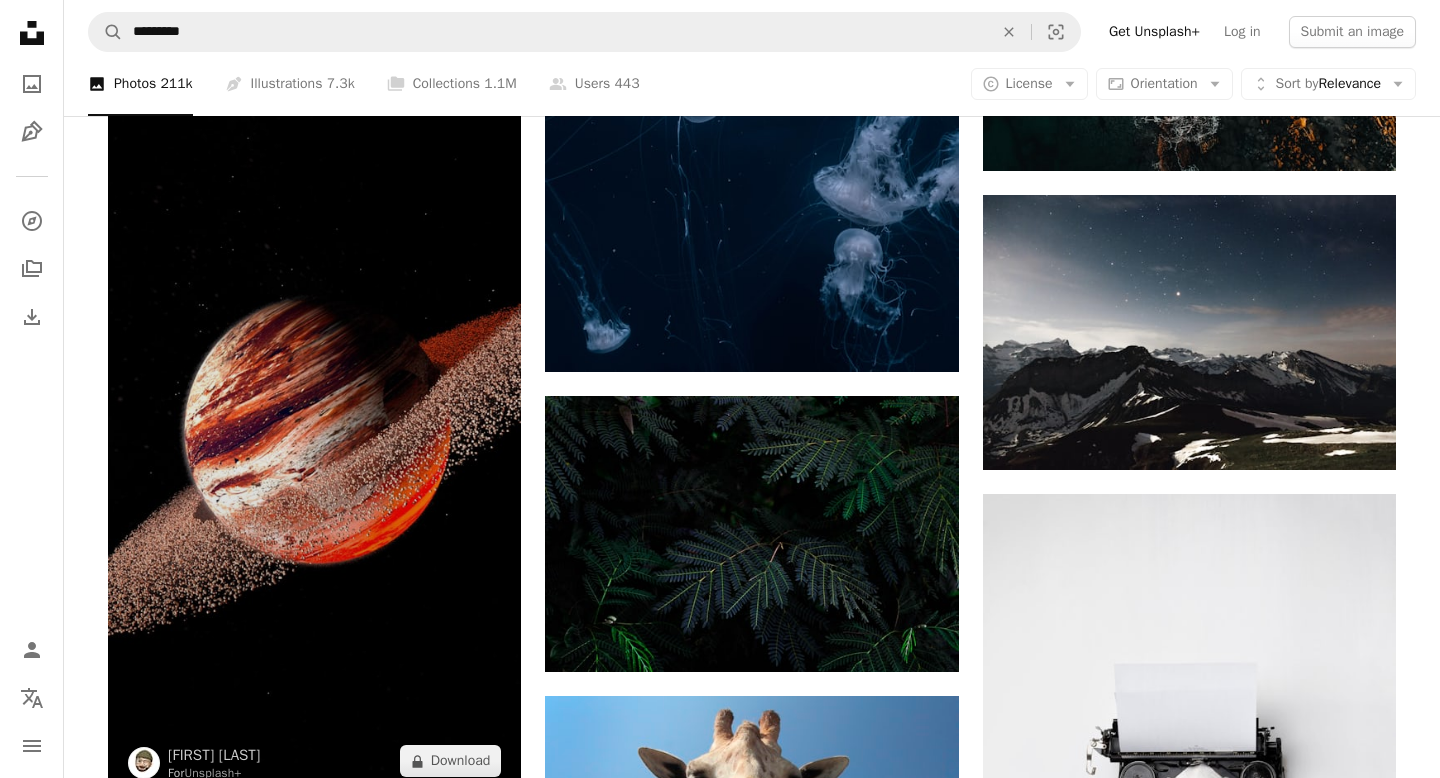 click at bounding box center (314, 430) 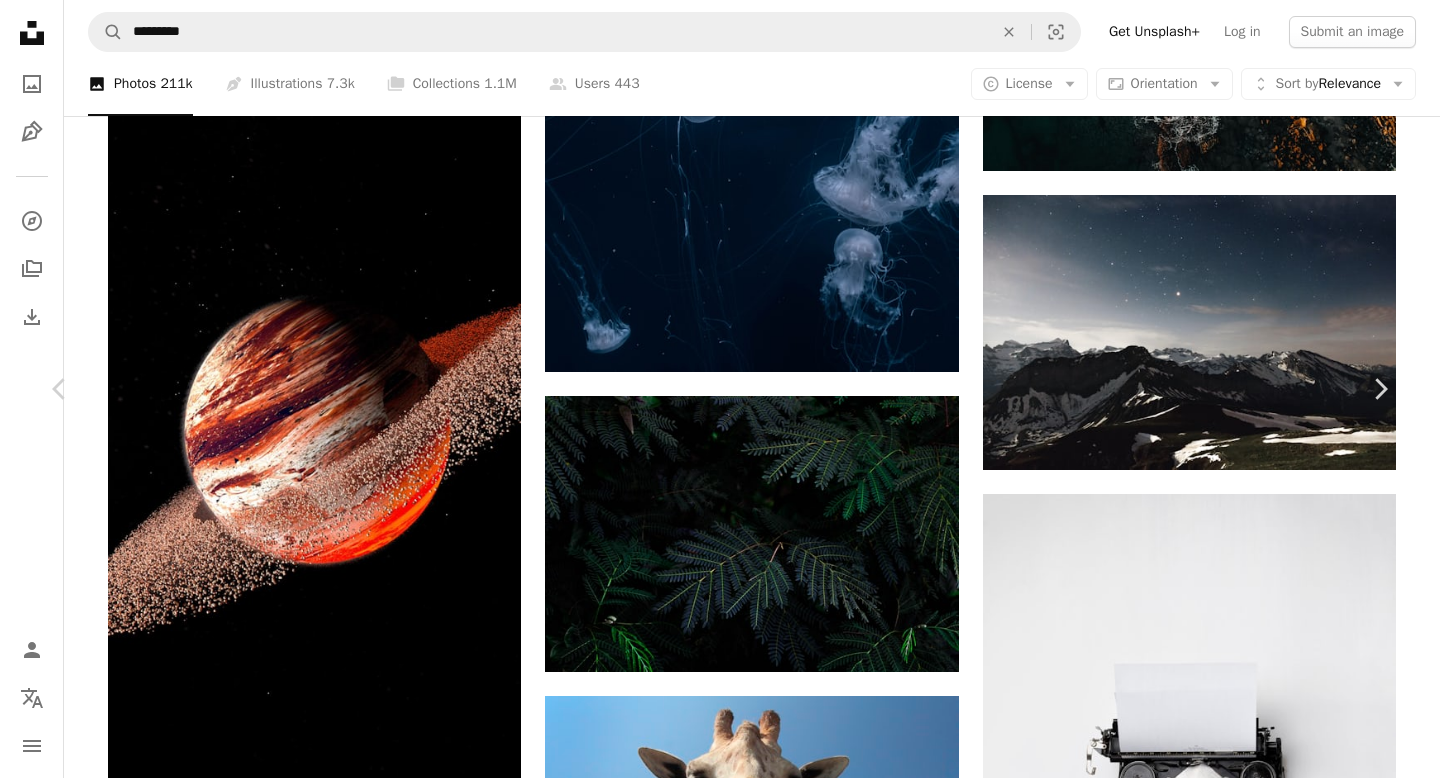 click at bounding box center [712, 4326] 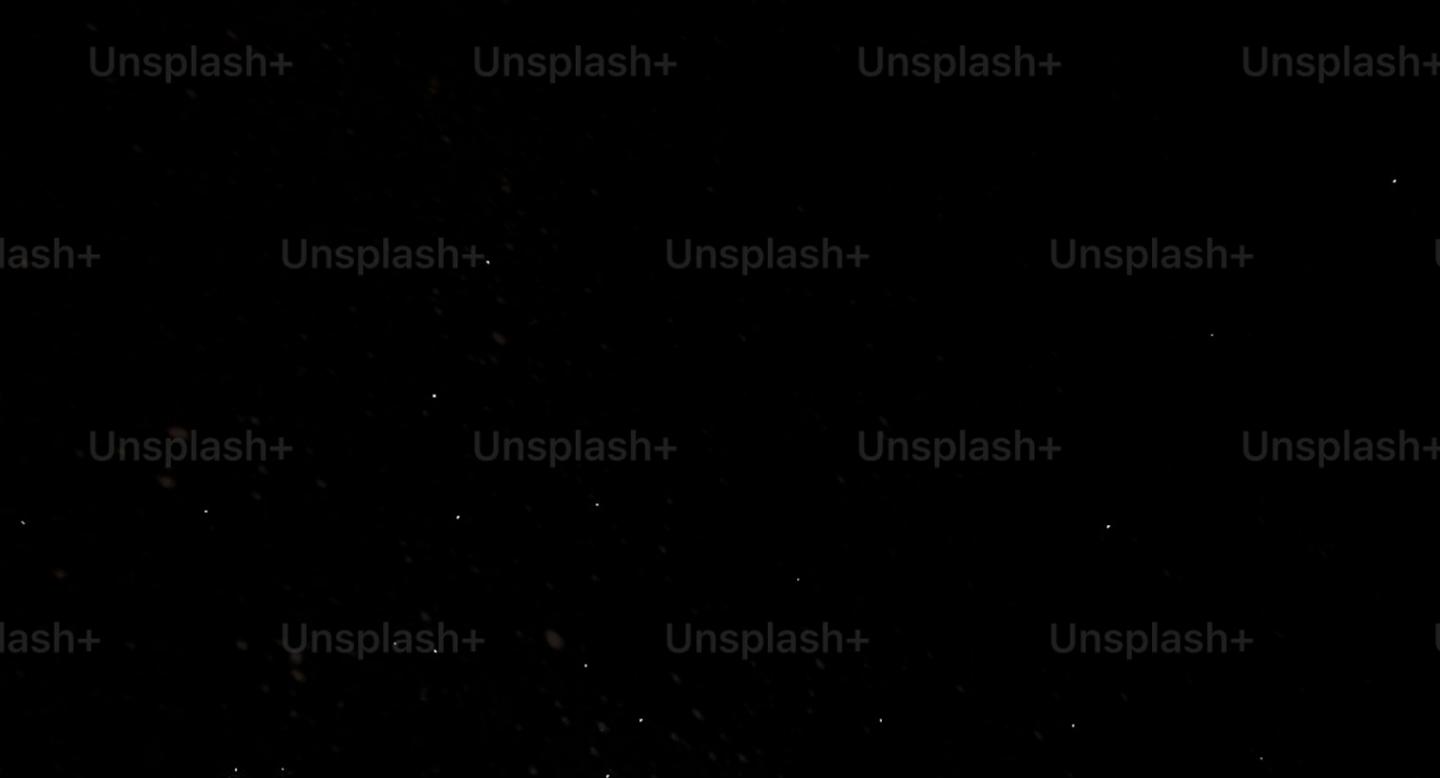 scroll, scrollTop: 893, scrollLeft: 0, axis: vertical 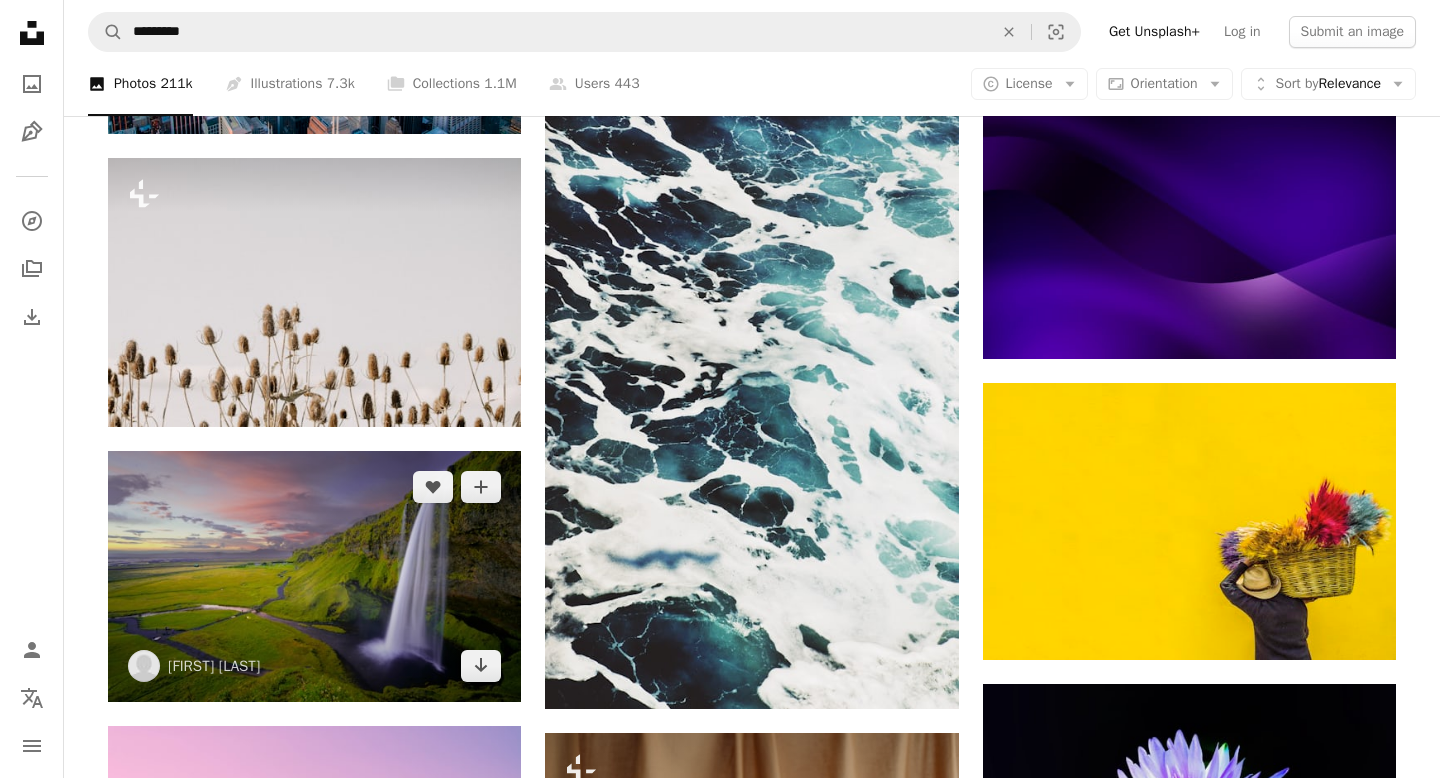 click at bounding box center [314, 576] 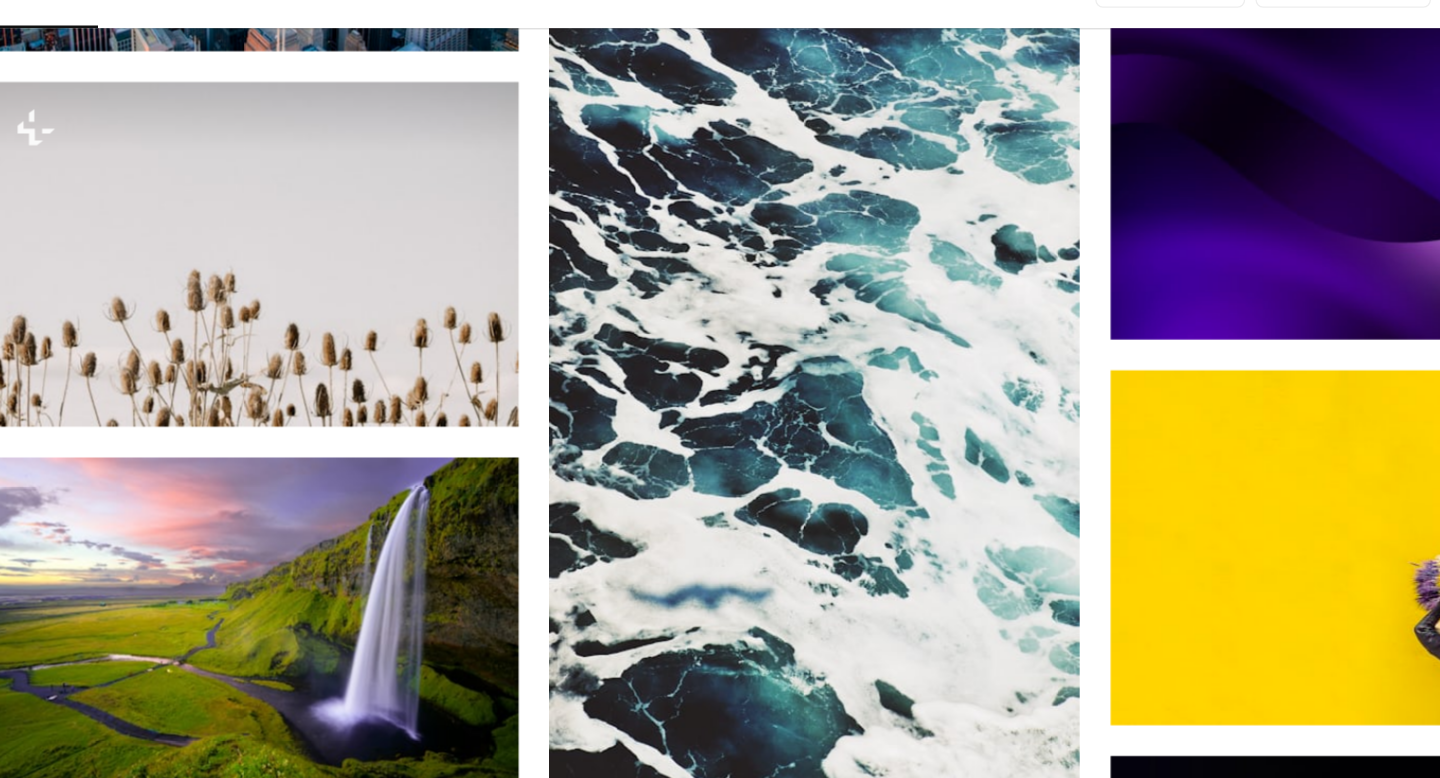 click at bounding box center [712, 3900] 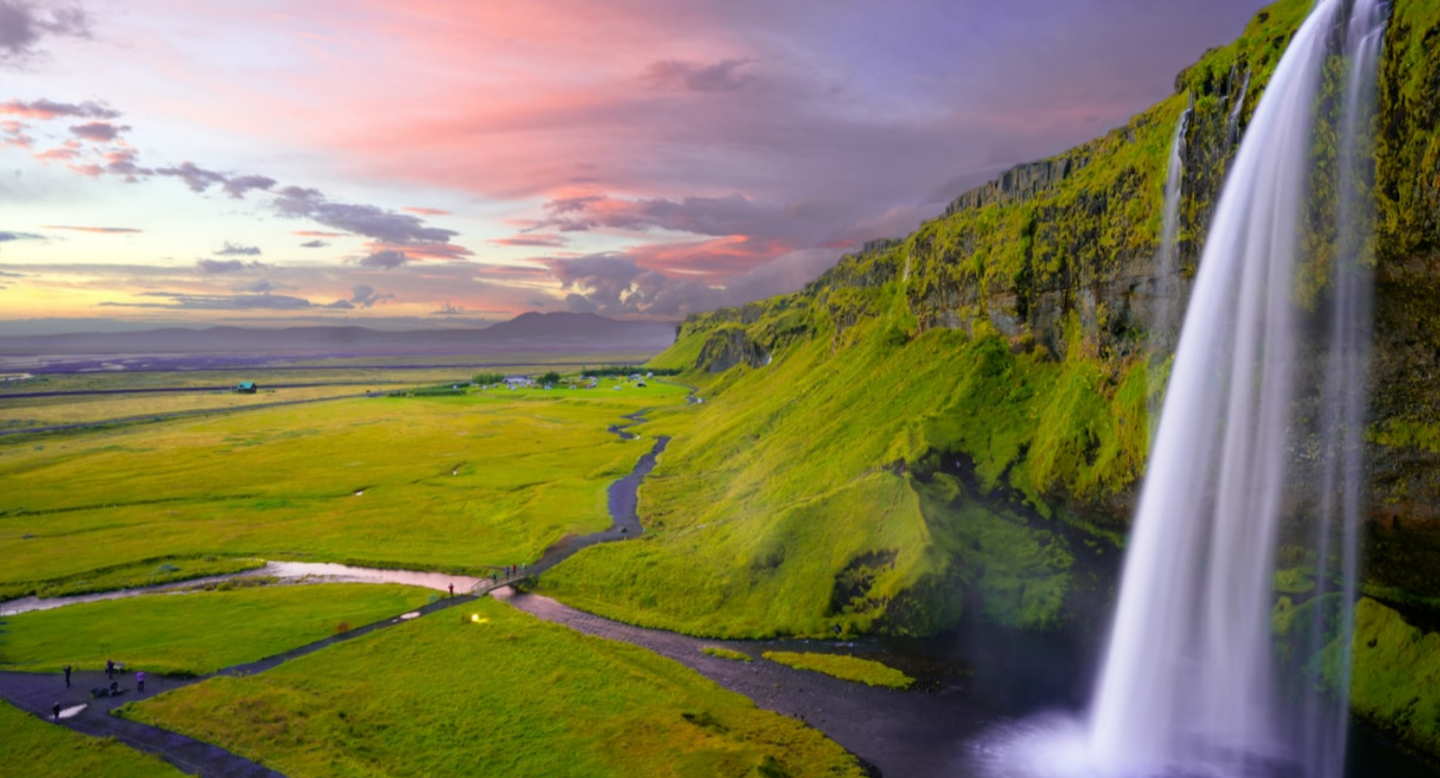 scroll, scrollTop: 48, scrollLeft: 0, axis: vertical 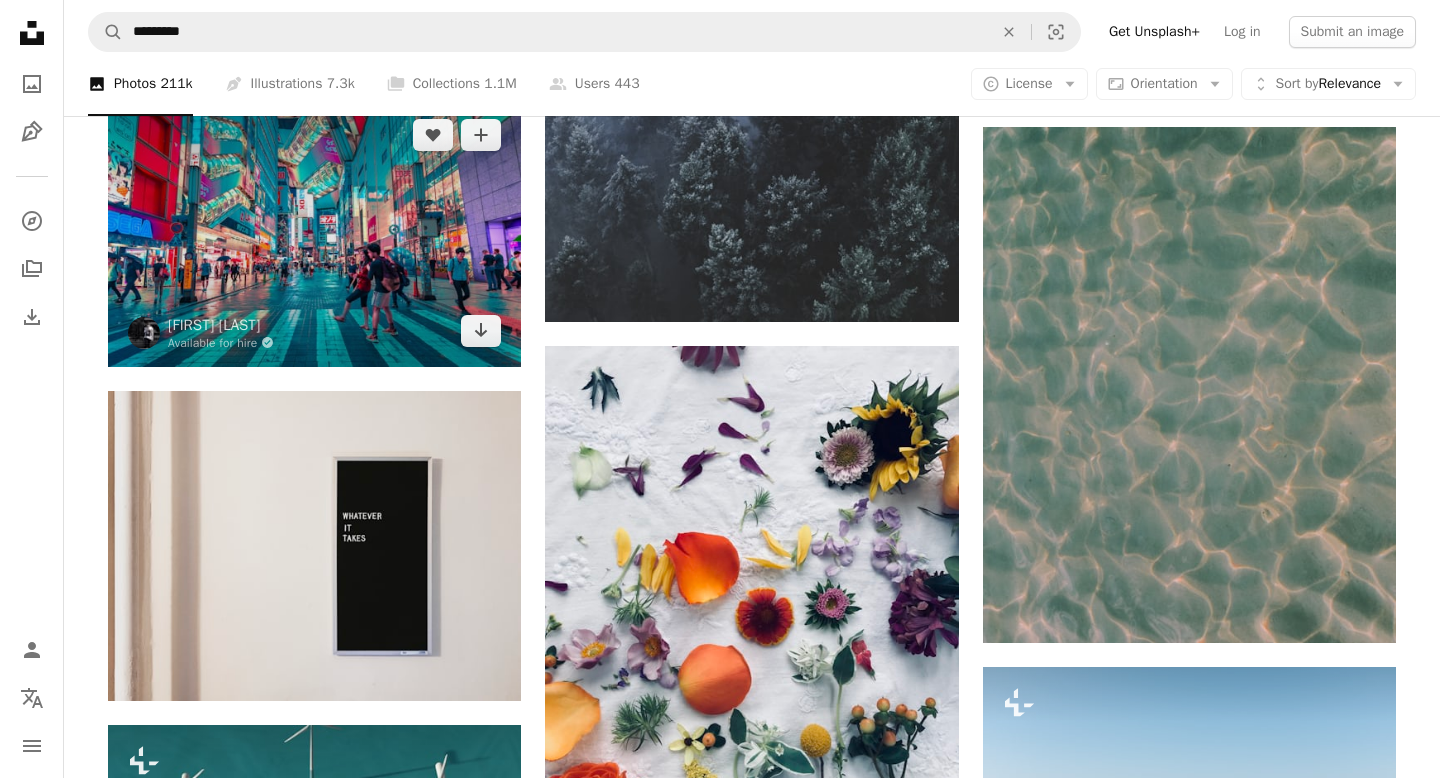 click at bounding box center [314, 233] 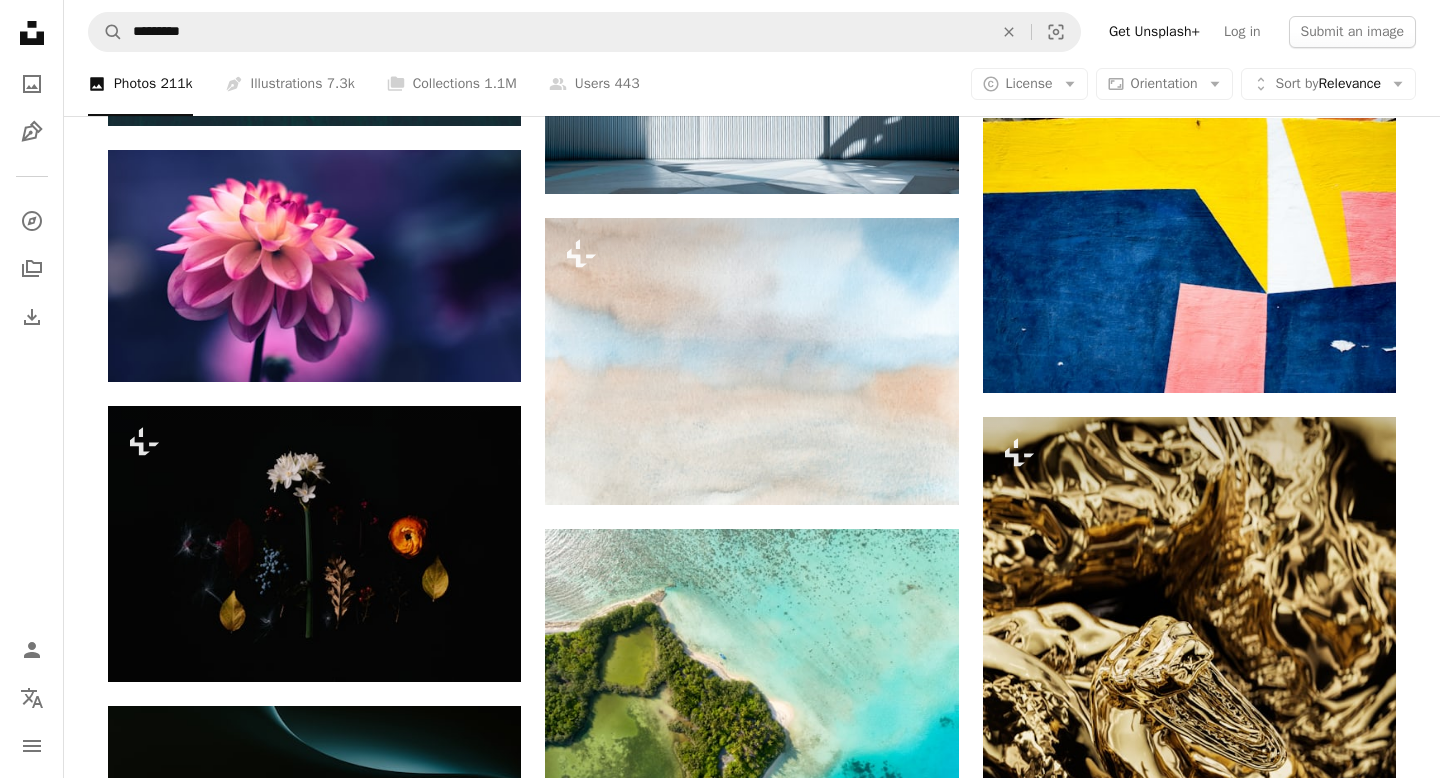 scroll, scrollTop: 81421, scrollLeft: 0, axis: vertical 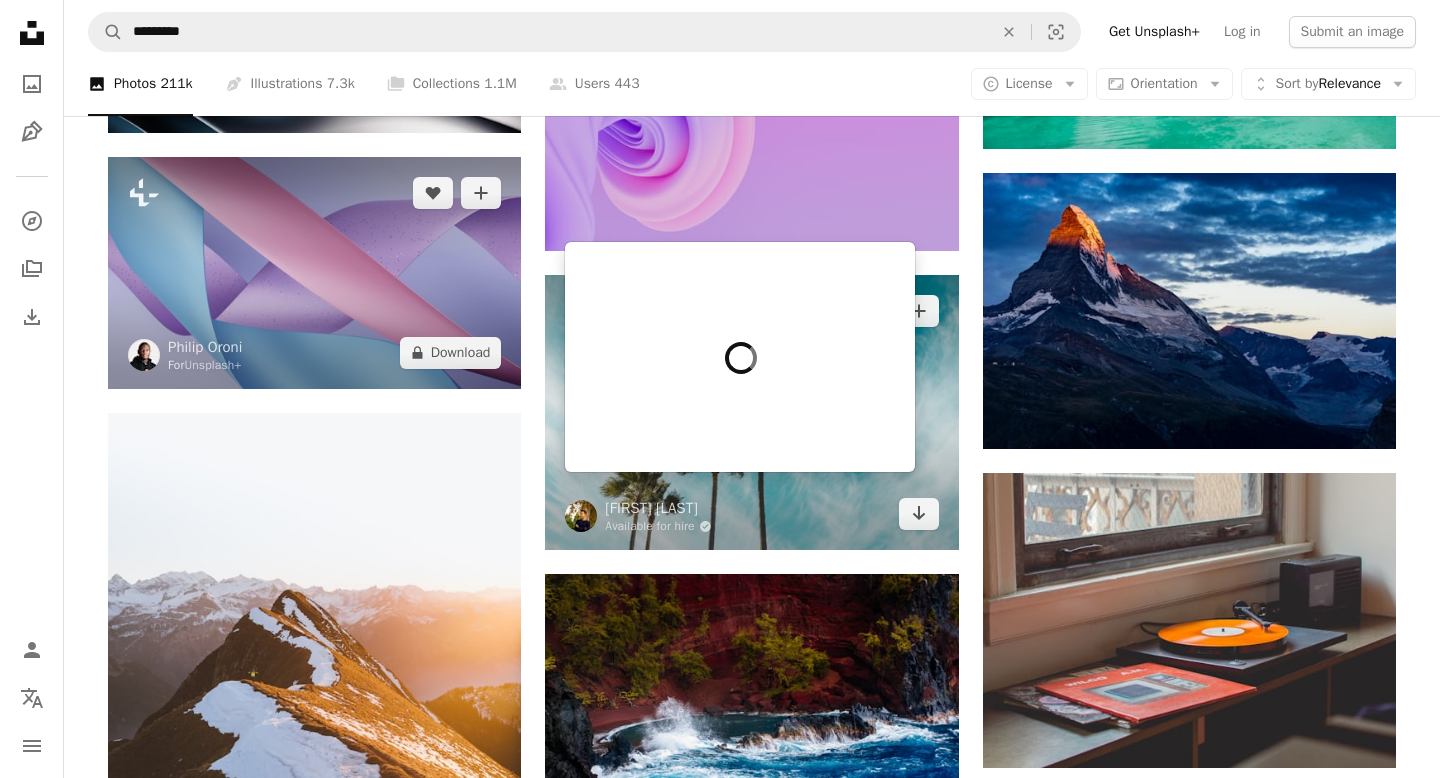 click at bounding box center [314, 273] 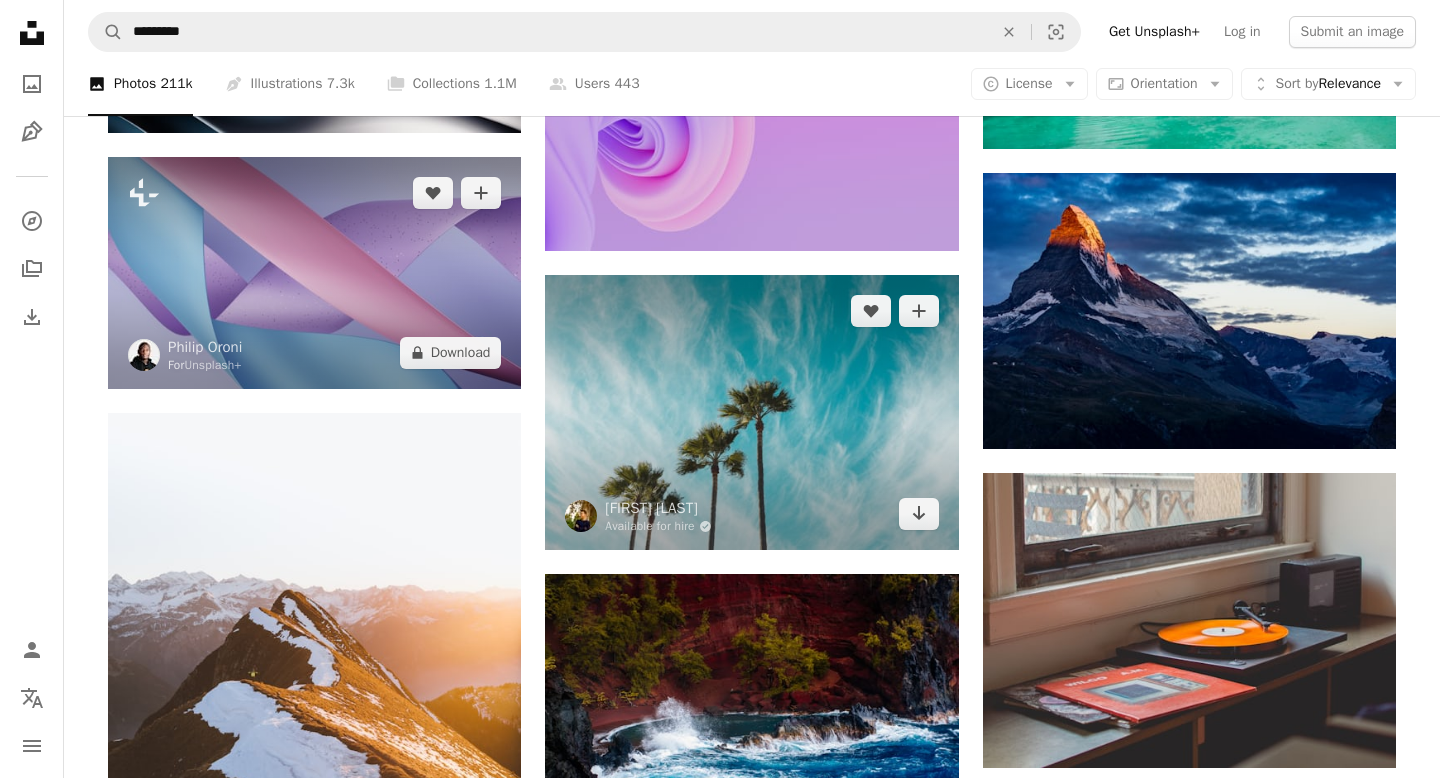 click at bounding box center [314, 273] 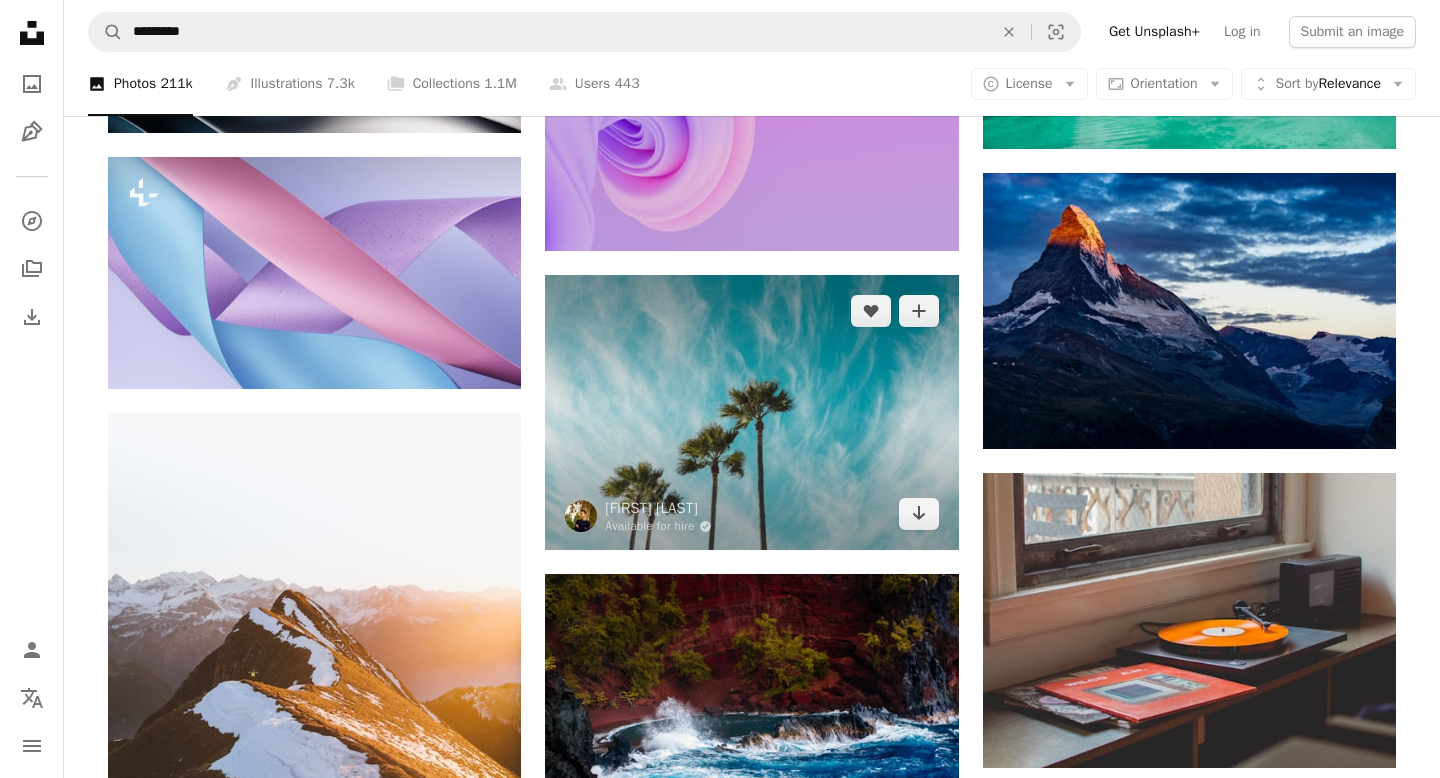 click at bounding box center [751, 412] 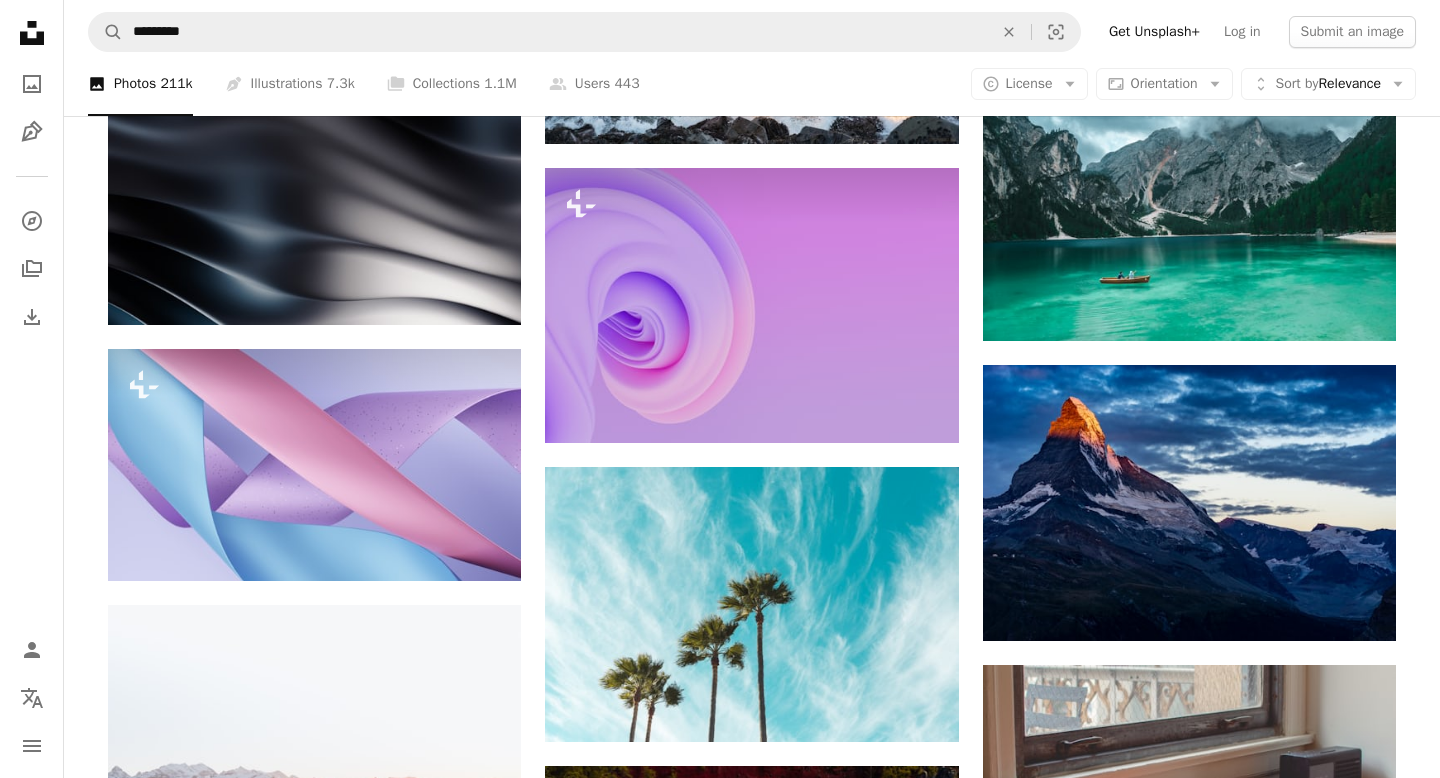click at bounding box center [314, -729] 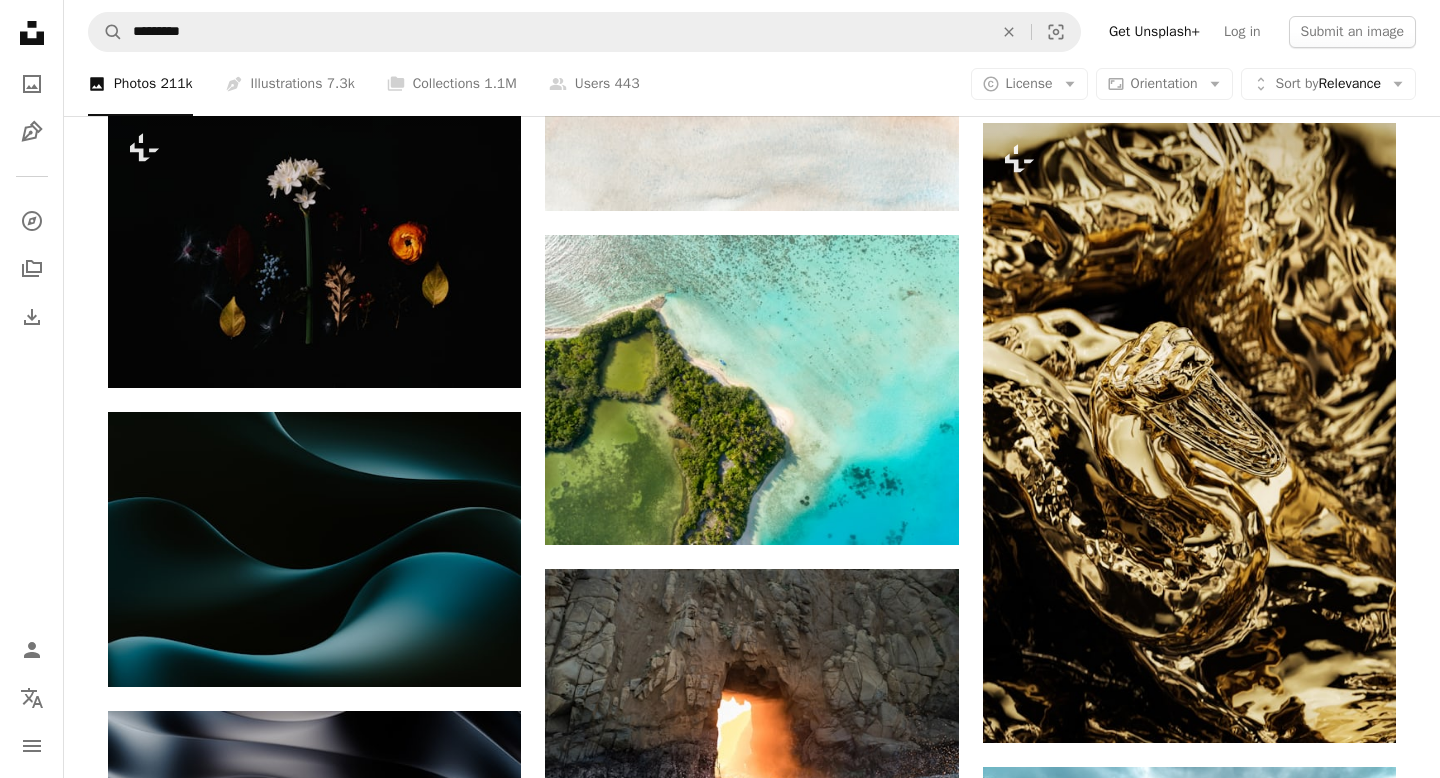 scroll, scrollTop: 81503, scrollLeft: 0, axis: vertical 